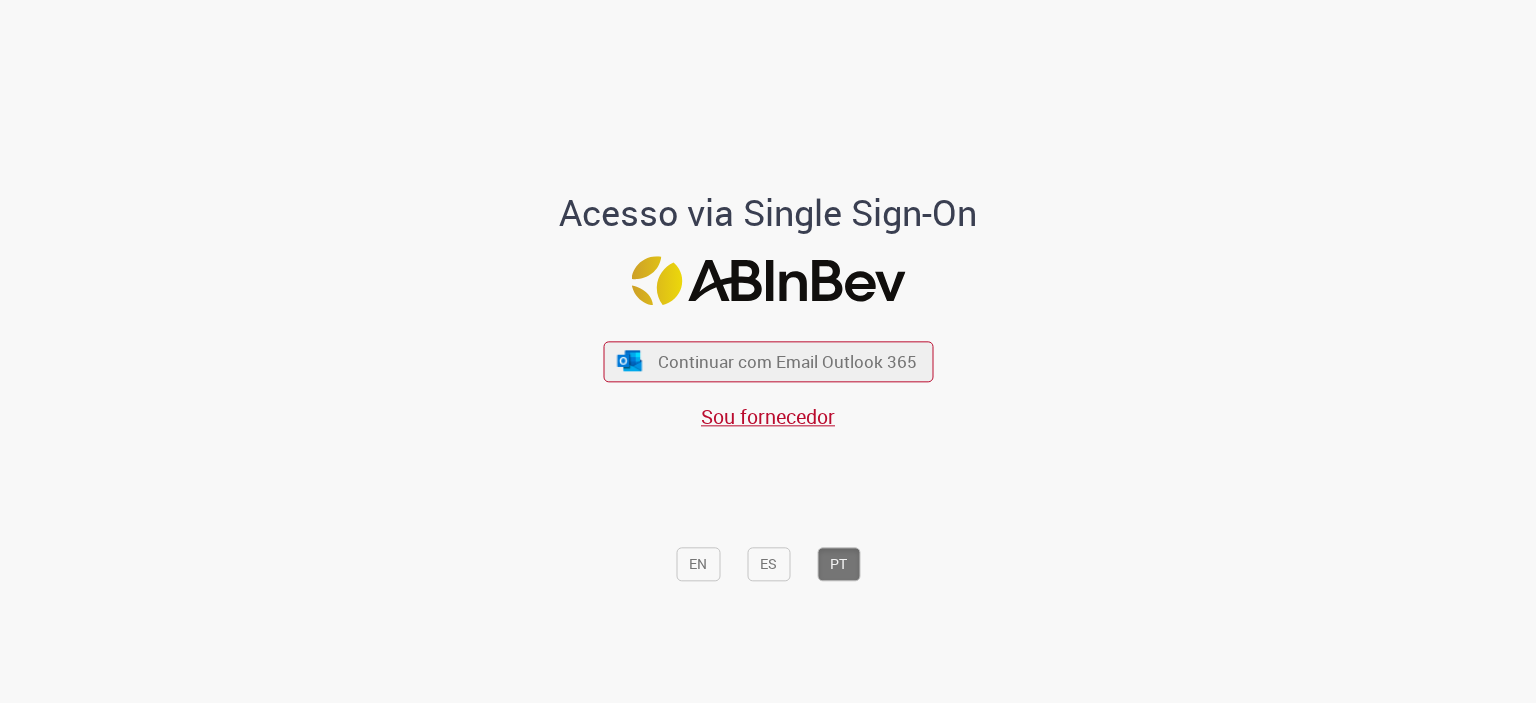 scroll, scrollTop: 0, scrollLeft: 0, axis: both 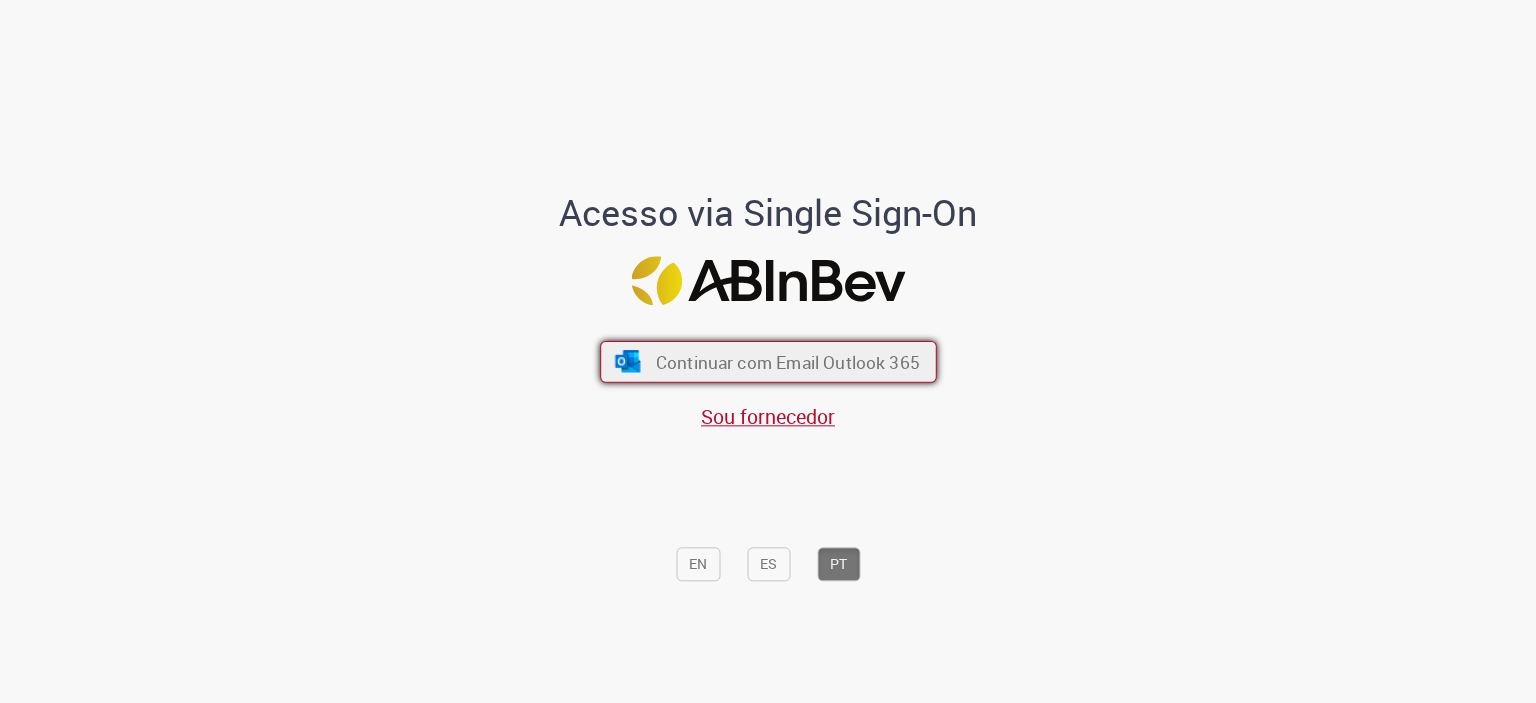 click on "Continuar com Email Outlook 365" at bounding box center [787, 361] 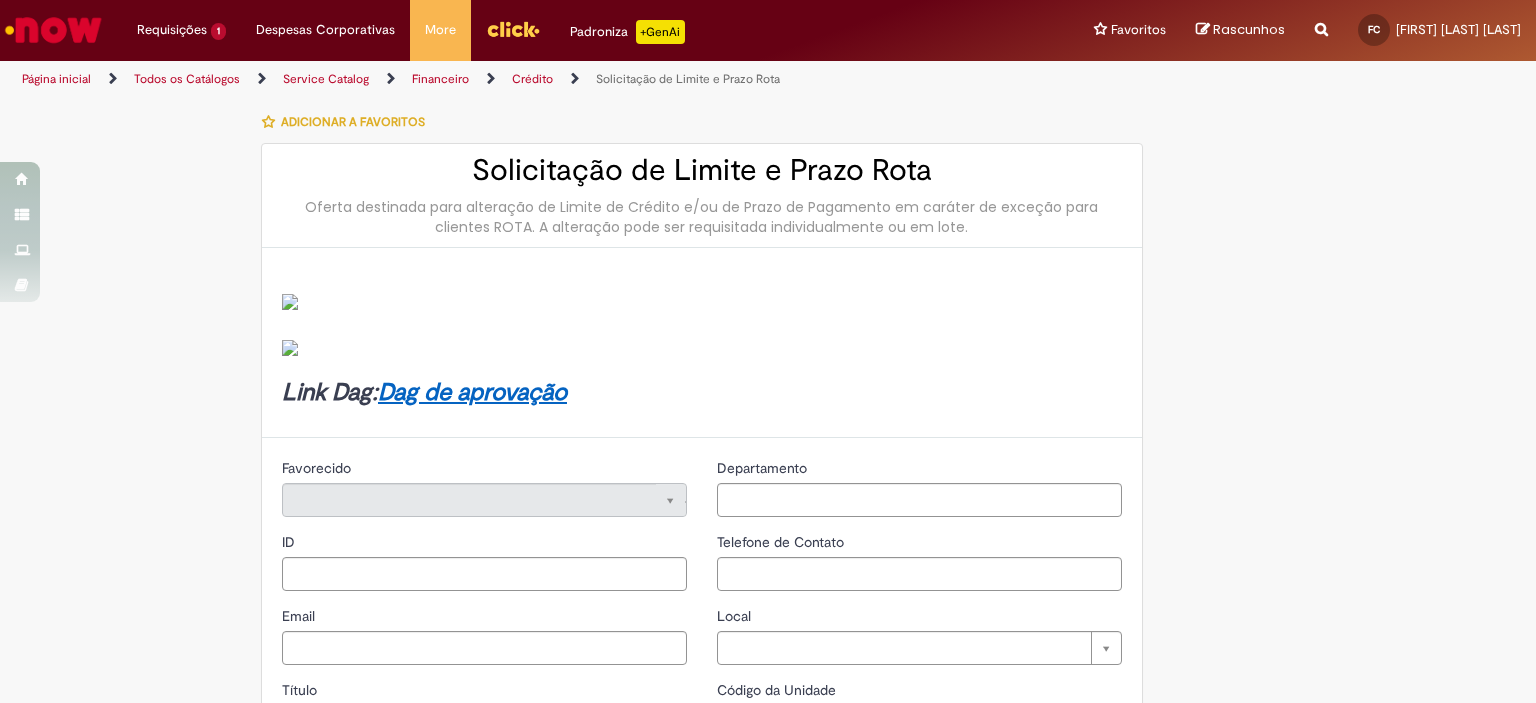 scroll, scrollTop: 0, scrollLeft: 0, axis: both 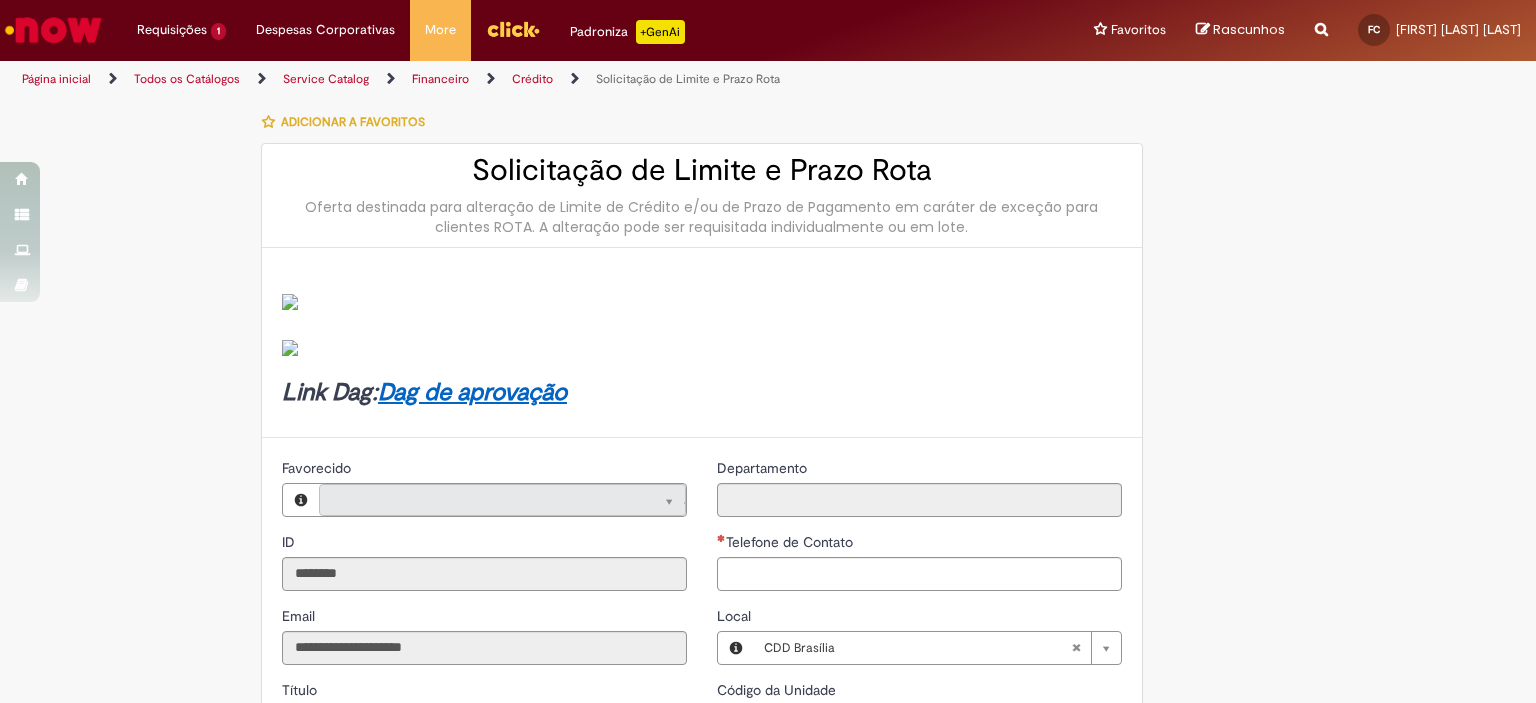 type on "**********" 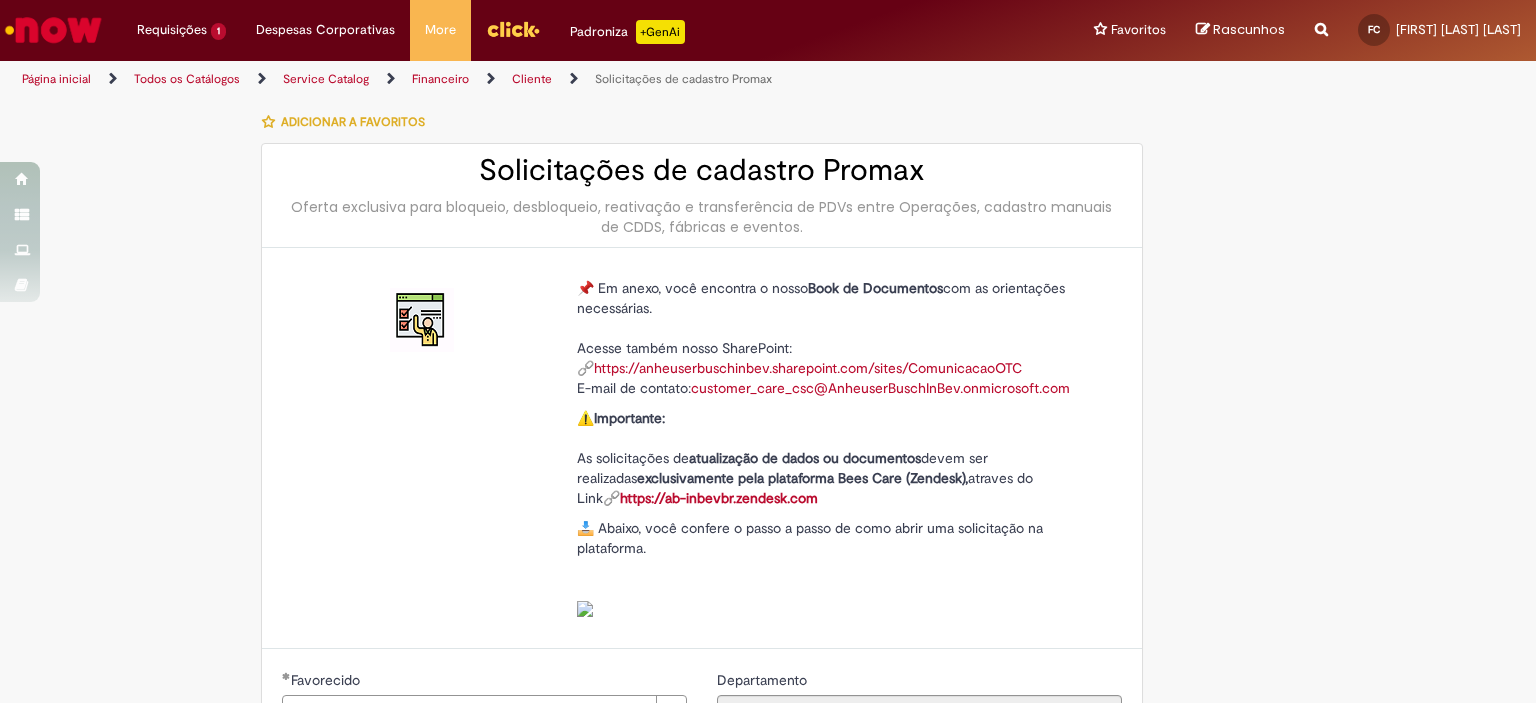 scroll, scrollTop: 0, scrollLeft: 0, axis: both 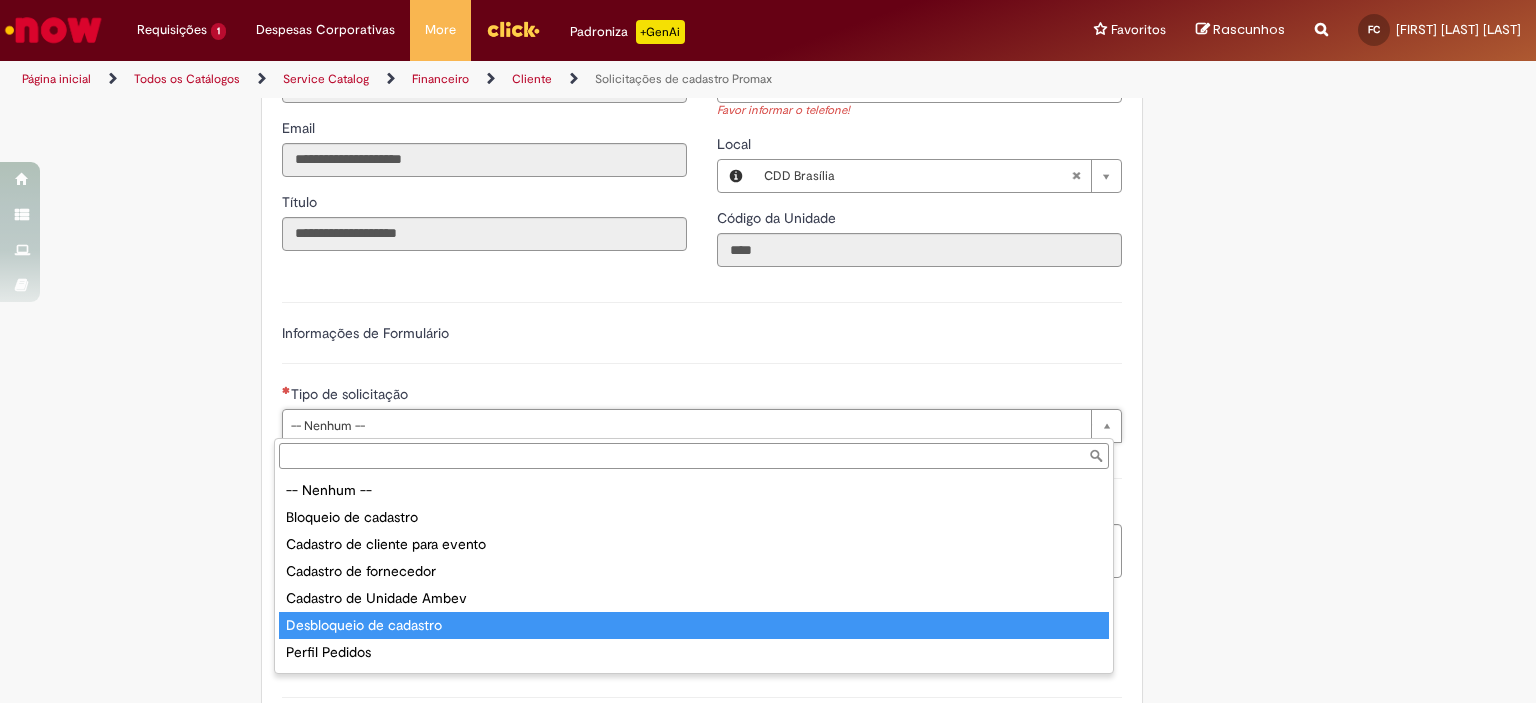 type on "**********" 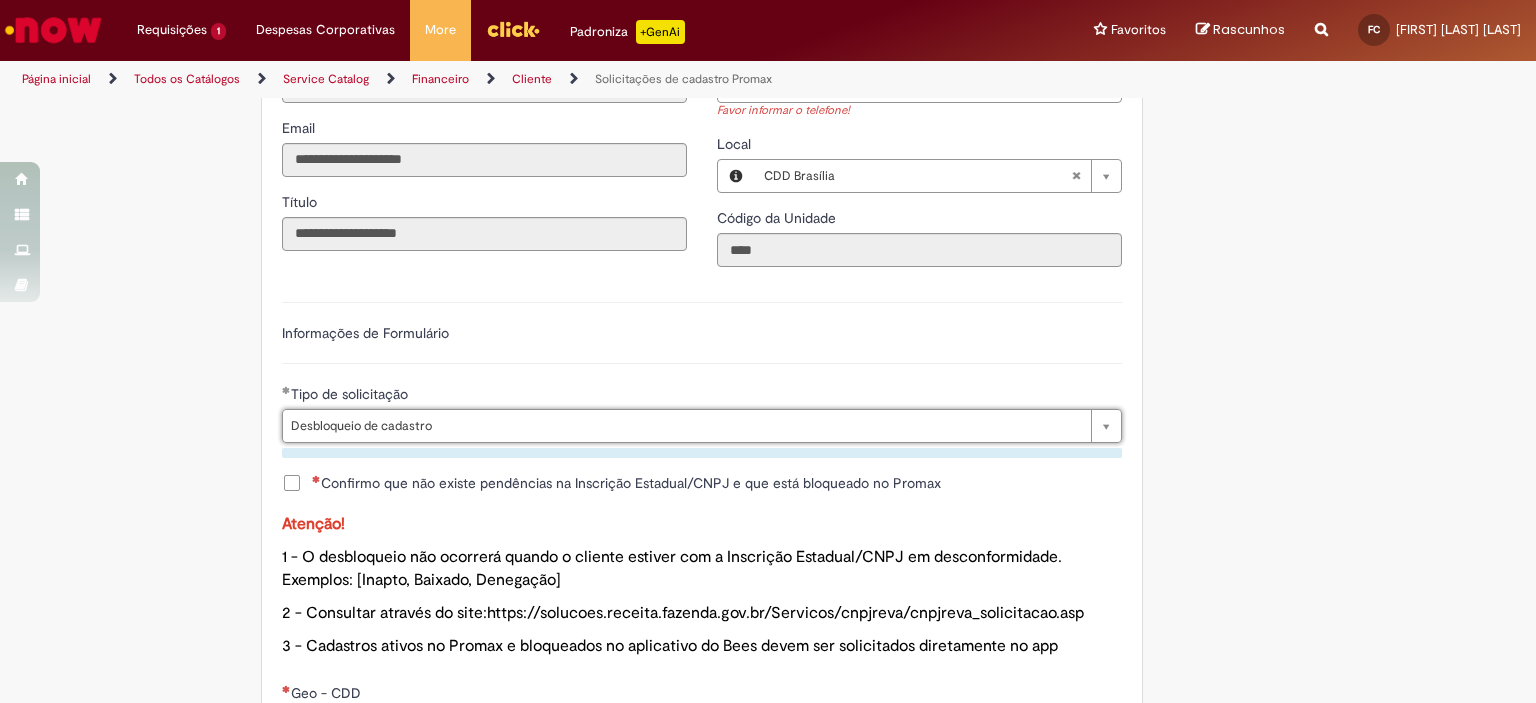click on "Confirmo que não existe pendências na Inscrição Estadual/CNPJ e que está bloqueado no Promax" at bounding box center (626, 483) 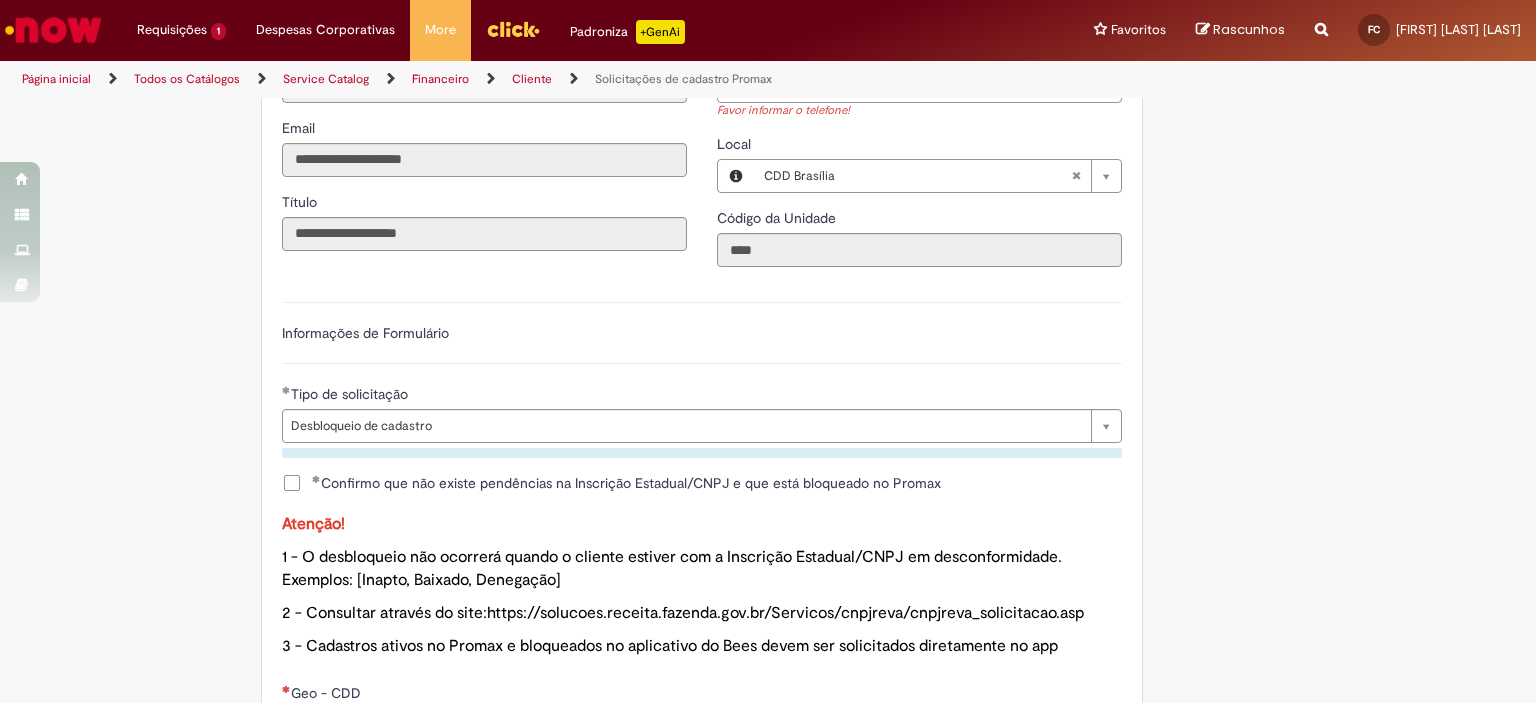 click on "Adicionar a Favoritos
Solicitações de cadastro Promax
Oferta exclusiva para bloqueio, desbloqueio, reativação e transferência de PDVs entre Operações, cadastro manuais de CDDS, fábricas e eventos.
📌 Em anexo, você encontra o nosso  Book de Documentos  com as orientações necessárias. Acesse também nosso SharePoint: 🔗  https://anheuserbuschinbev.sharepoint.com/sites/ComunicacaoOTC E-mail de contato:   customer_care_csc@AnheuserBuschInBev.onmicrosoft.com
⚠️  Importante: As solicitações de  atualização de dados ou documentos  devem ser realizadas  exclusivamente pela plataforma Bees Care (Zendesk),  atraves do Link 🔗  https://ab-inbevbr.zendesk.com
📥 Abaixo, você confere o passo a passo de como abrir uma solicitação na plataforma.
SAP Interim Country Code ** Favorecido" at bounding box center (768, 426) 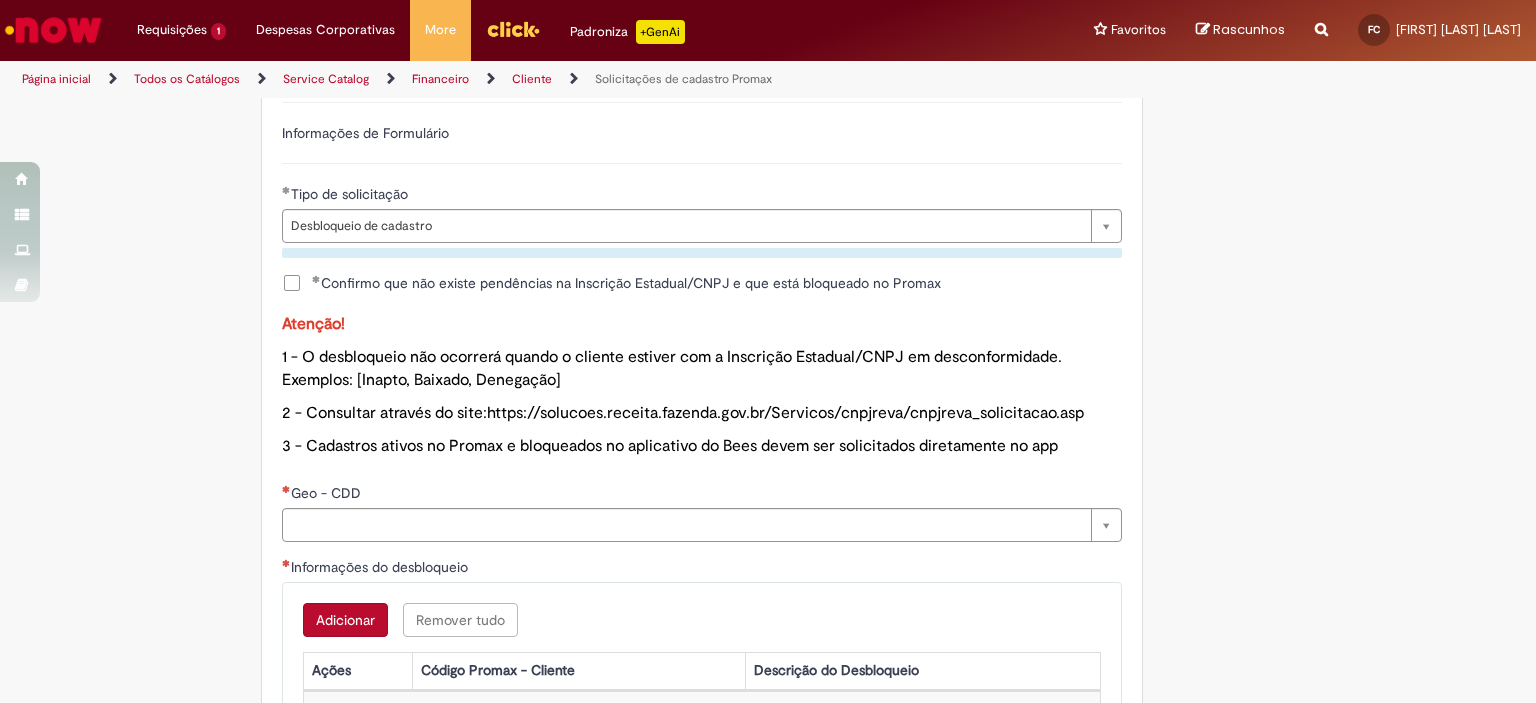 scroll, scrollTop: 1000, scrollLeft: 0, axis: vertical 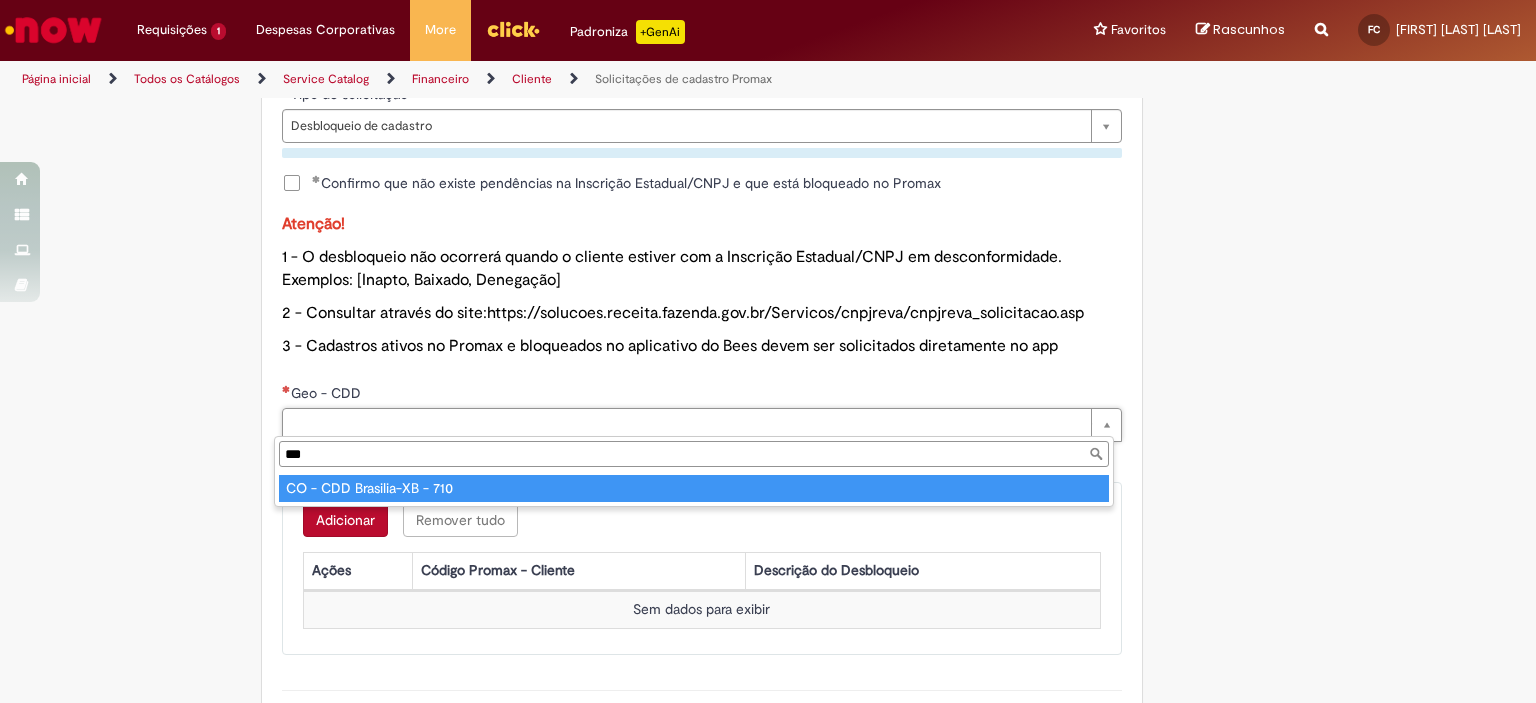 type on "***" 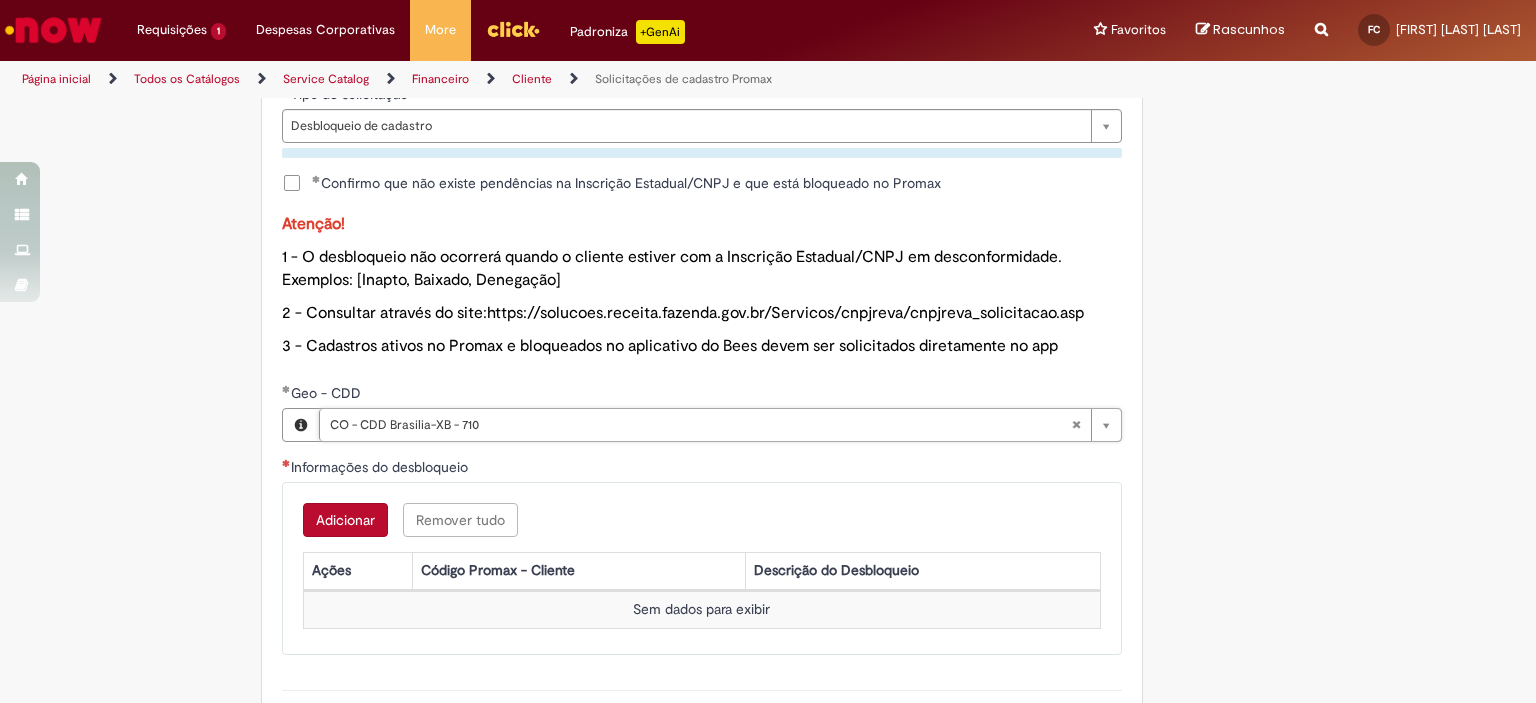 click on "Adicionar" at bounding box center (345, 520) 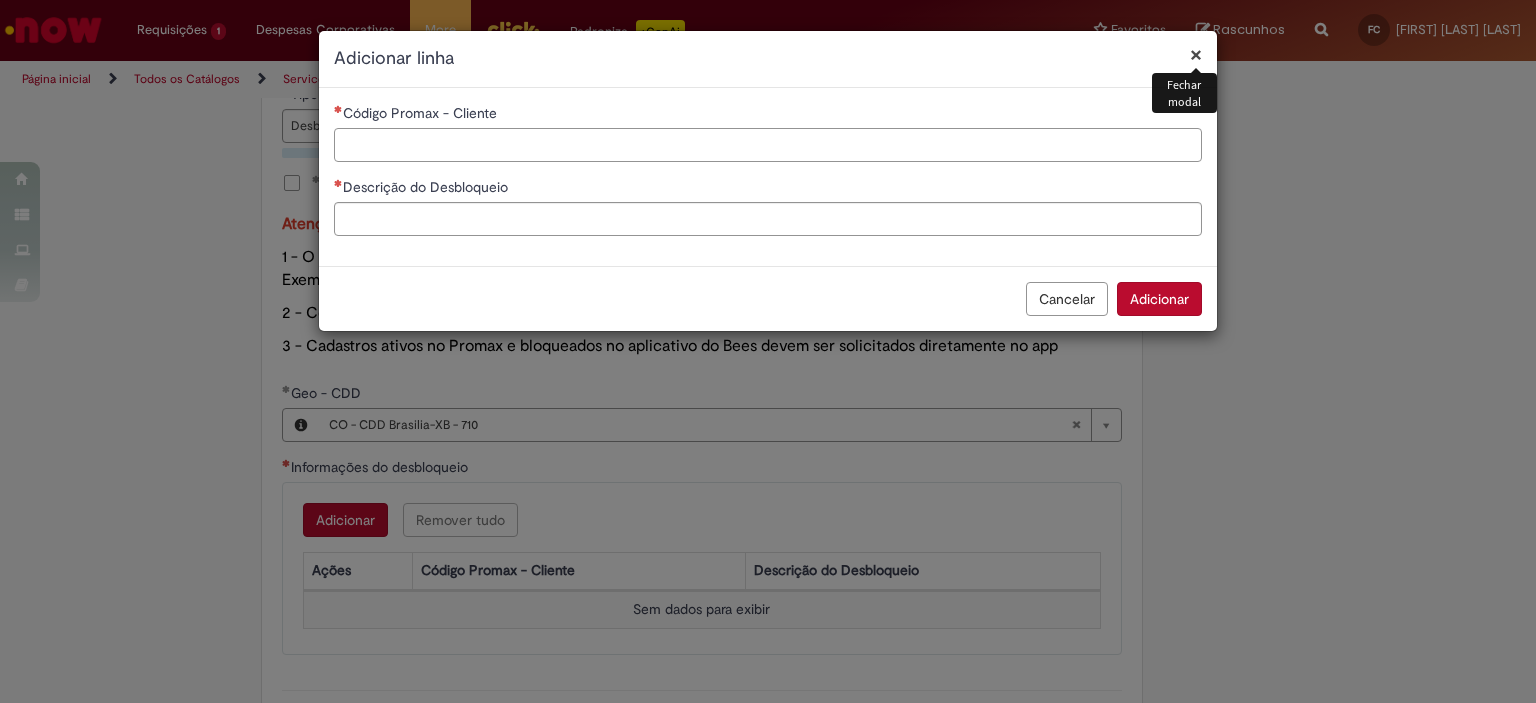 click on "Código Promax - Cliente" at bounding box center [768, 145] 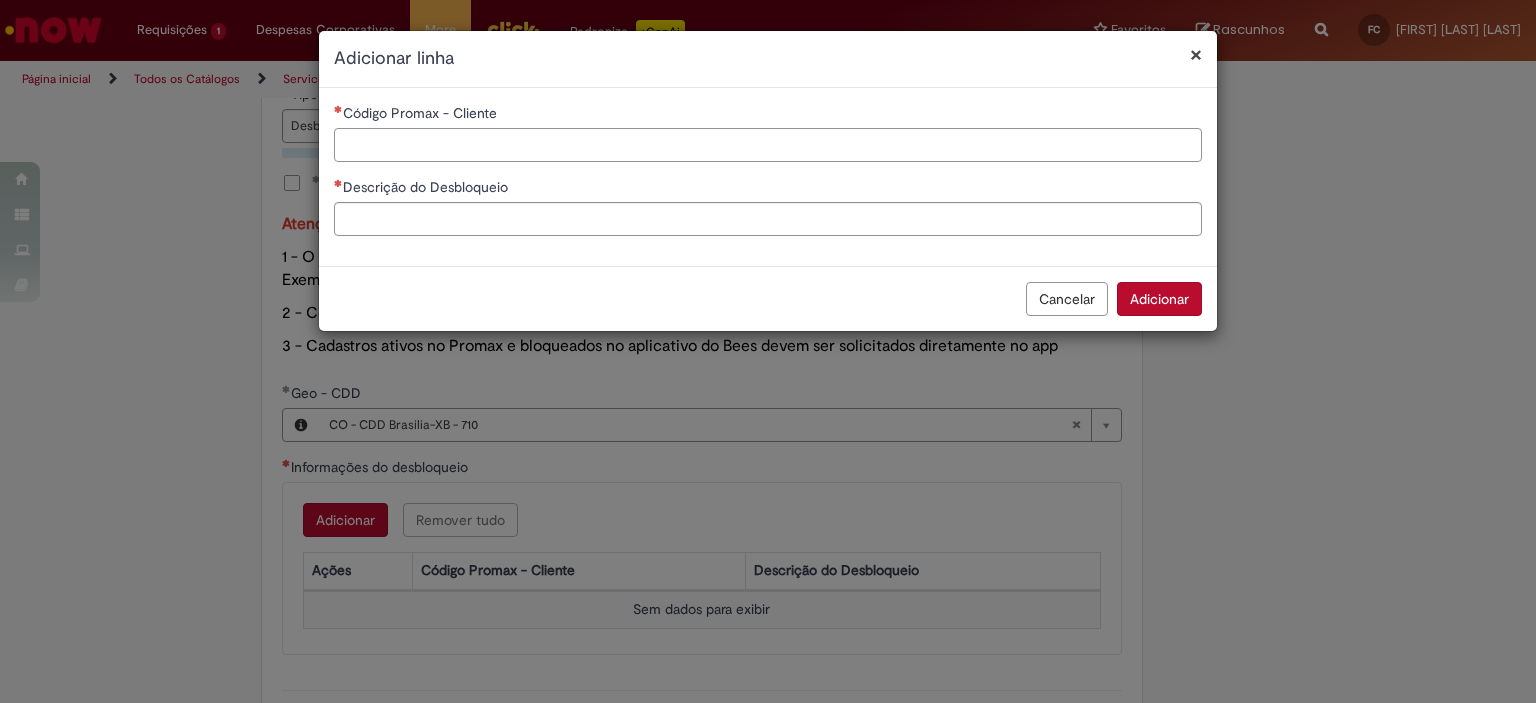 paste on "*****" 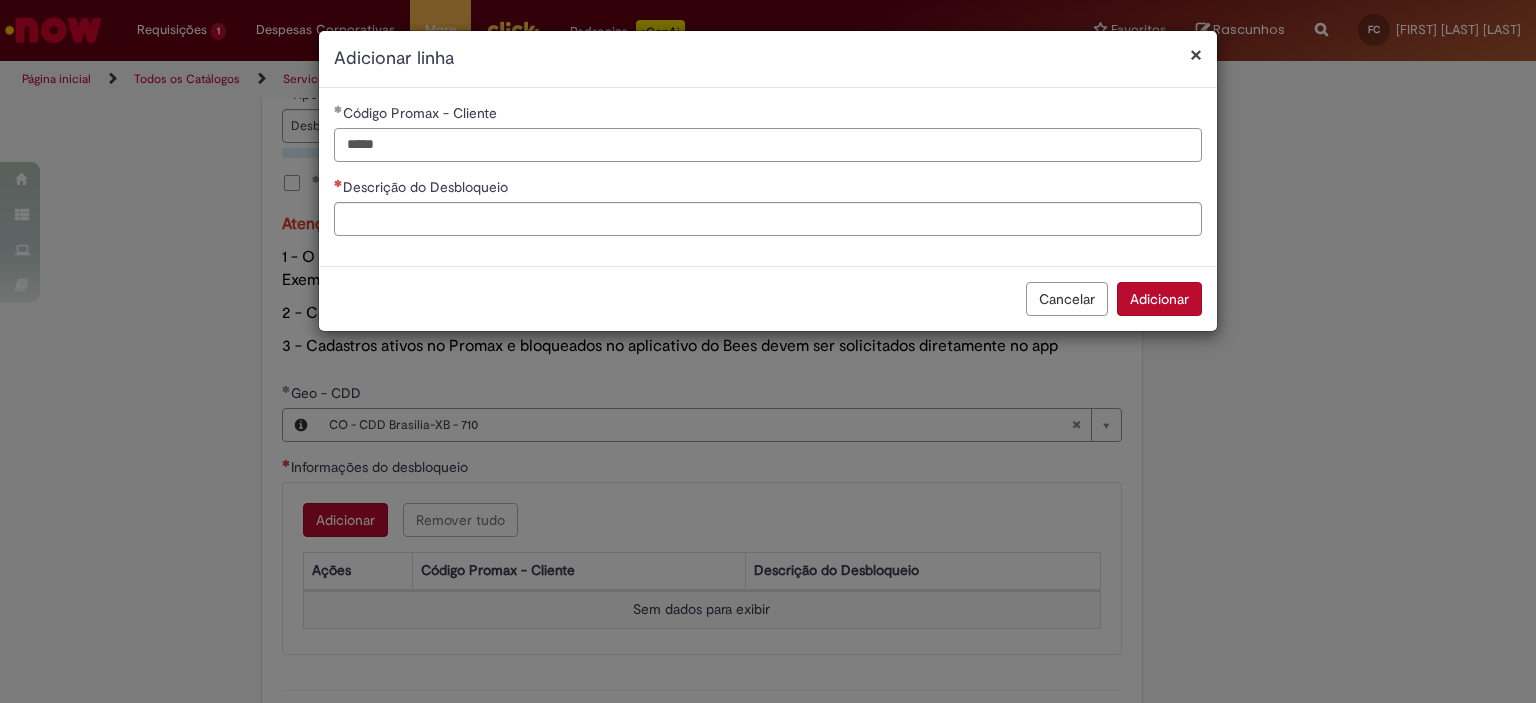 type on "*****" 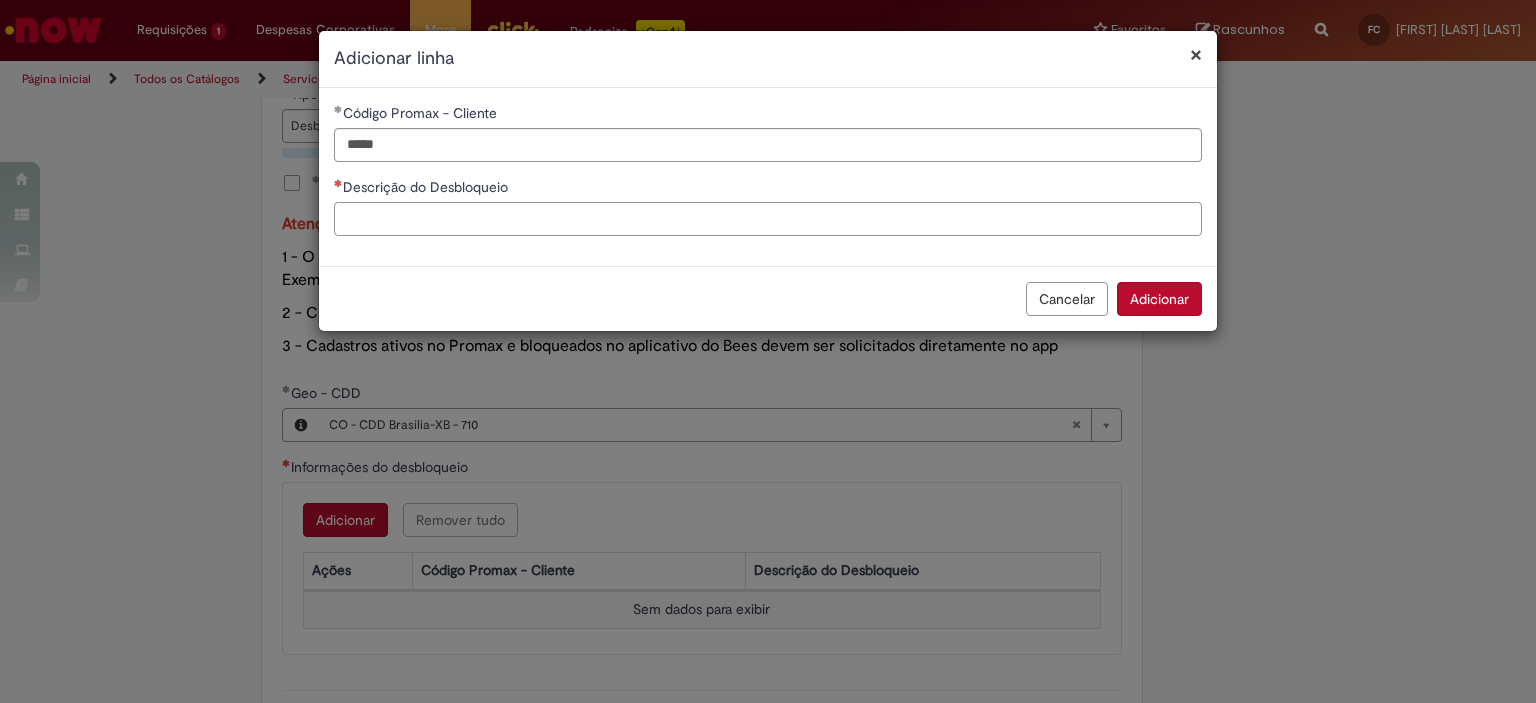 click on "Descrição do Desbloqueio" at bounding box center [768, 219] 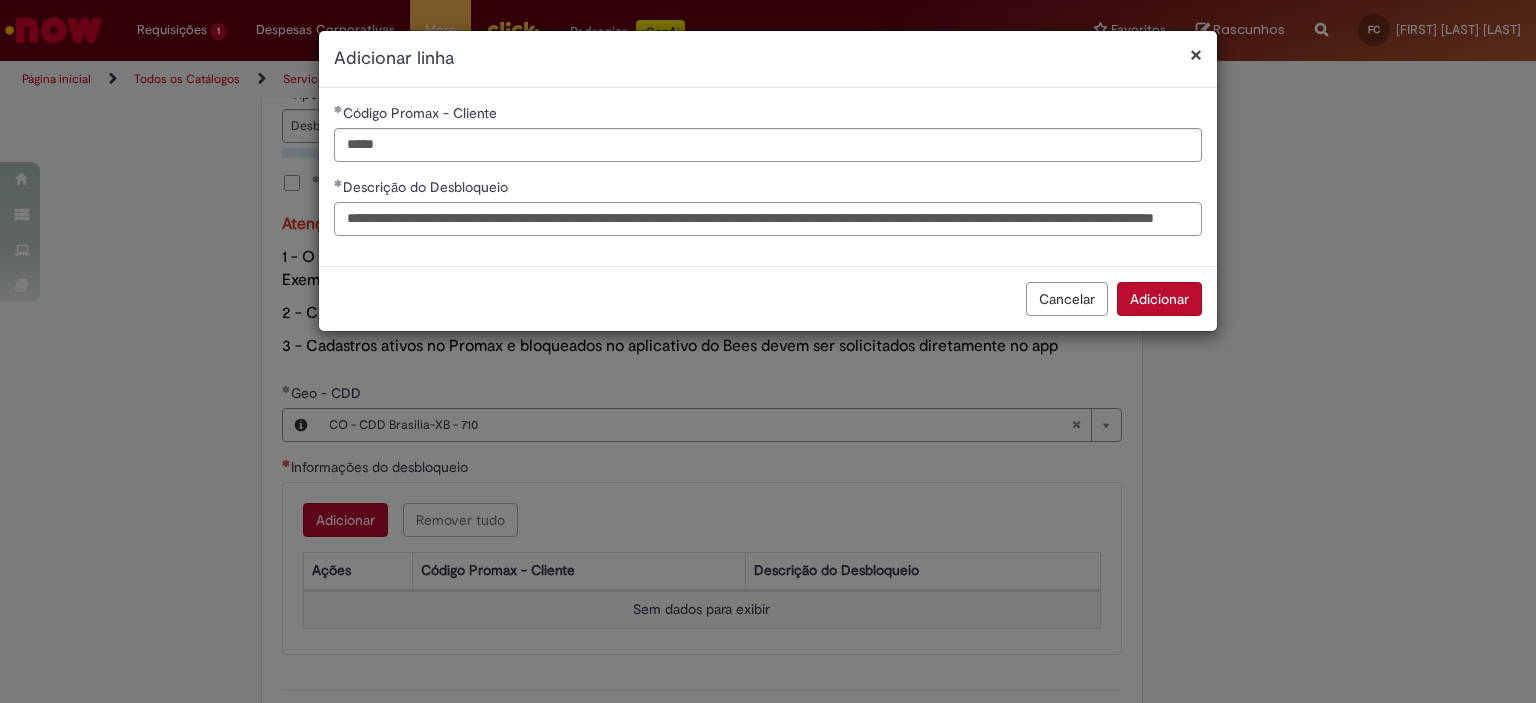 scroll, scrollTop: 0, scrollLeft: 214, axis: horizontal 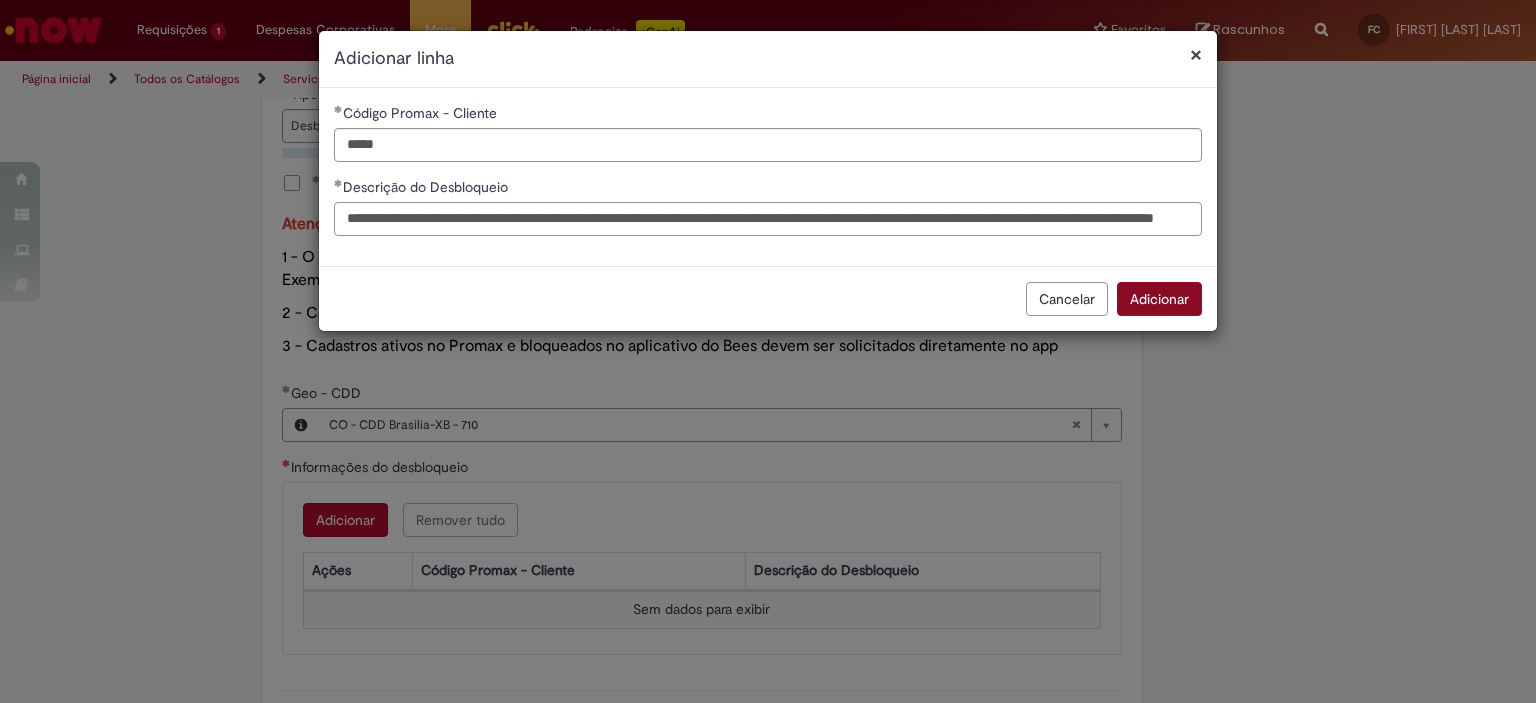 type on "**********" 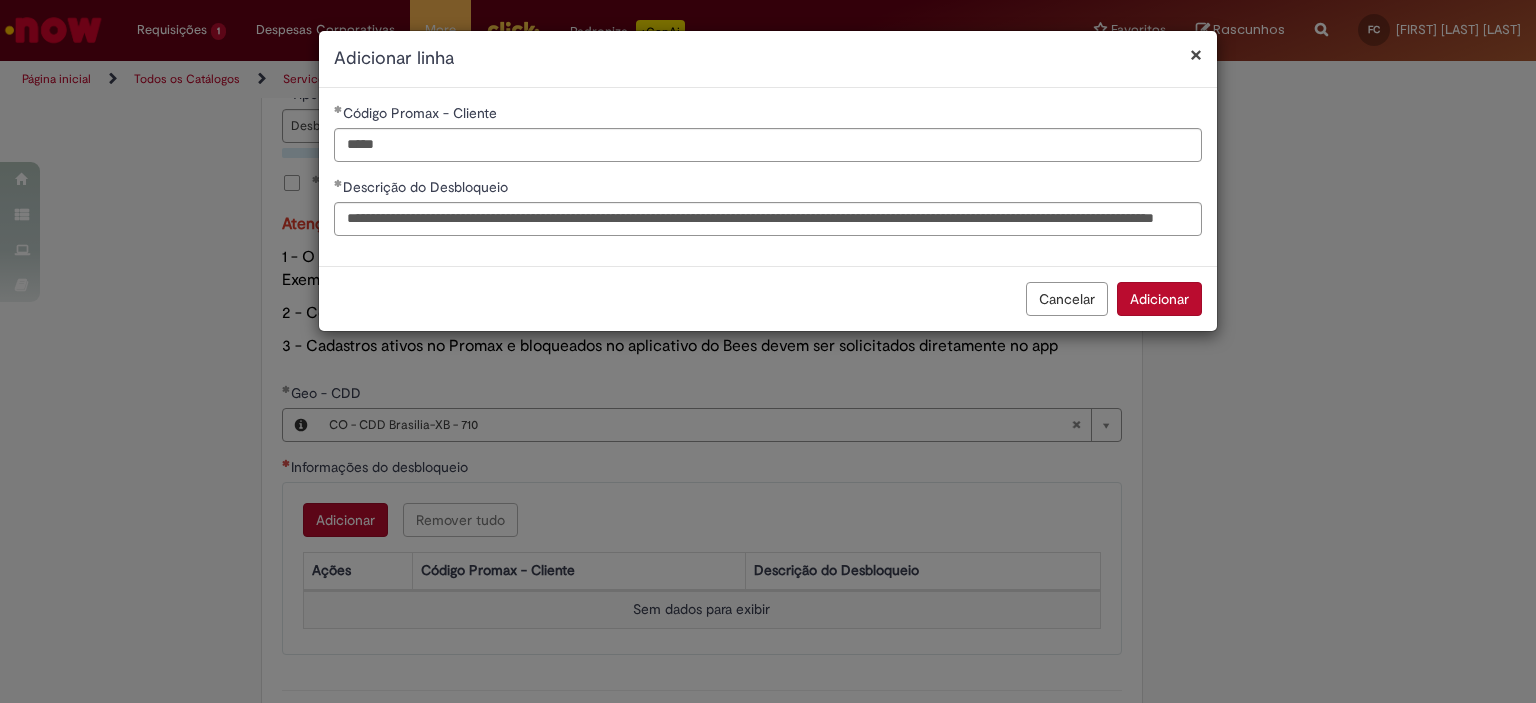 scroll, scrollTop: 0, scrollLeft: 0, axis: both 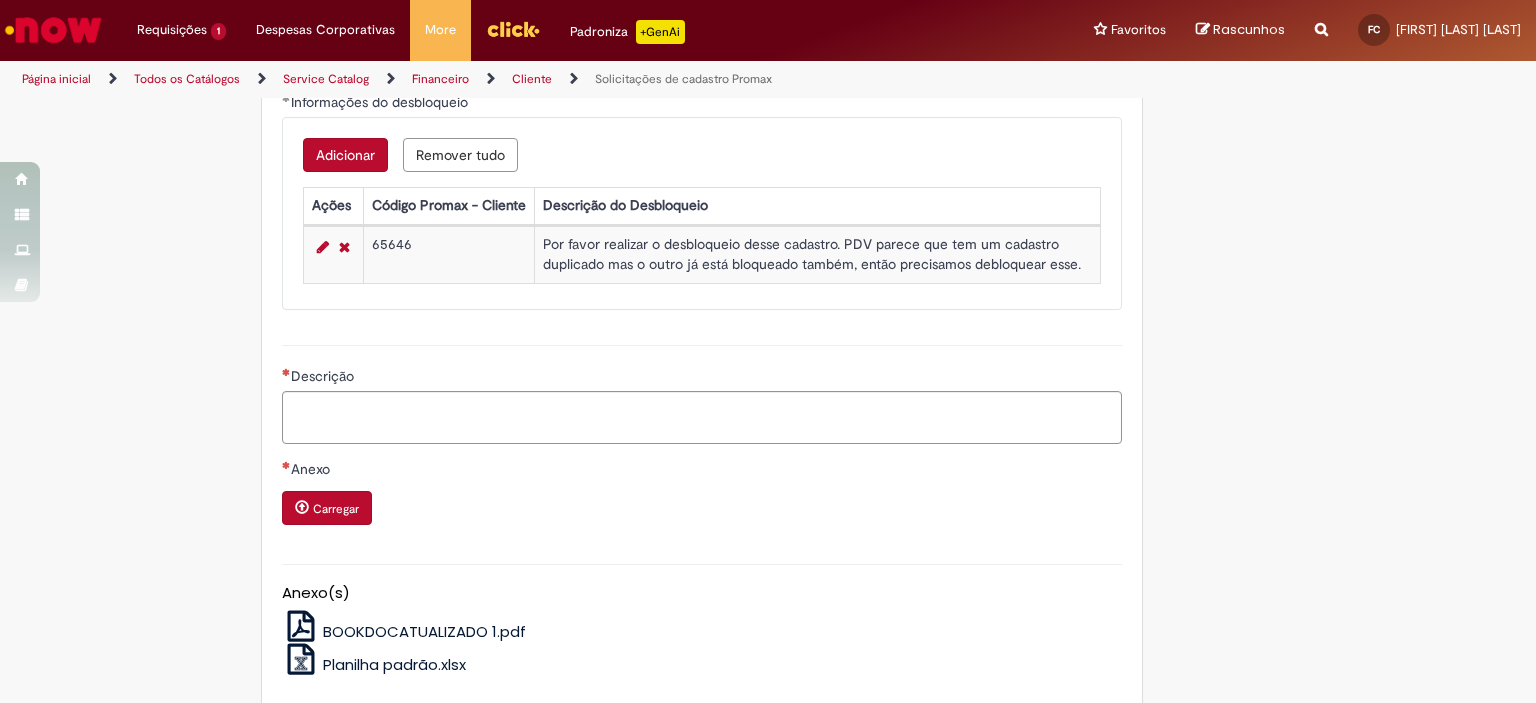 click on "Por favor realizar o desbloqueio desse cadastro. PDV parece que tem um cadastro duplicado mas o outro já está bloqueado também, então precisamos debloquear esse." at bounding box center (817, 254) 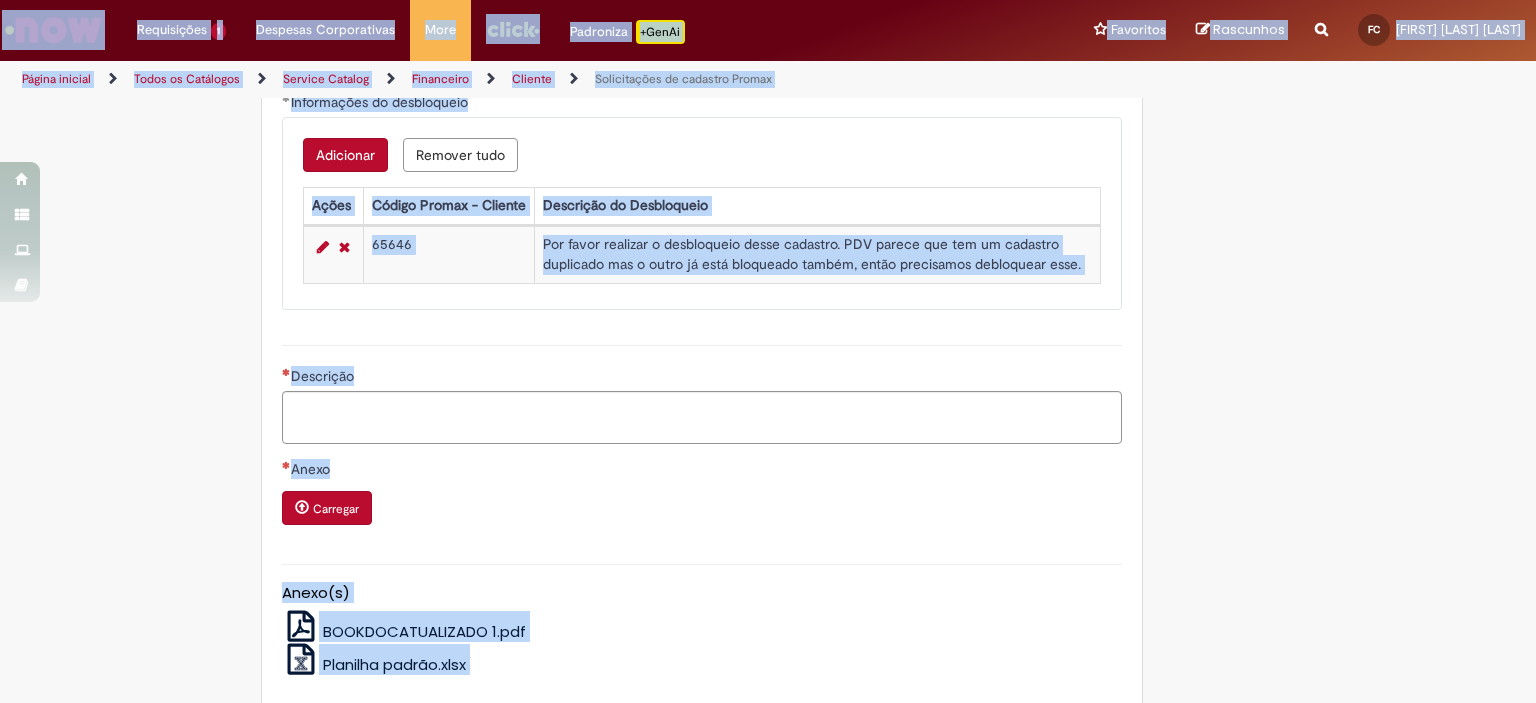 copy on "Lorem ipsu d sitametc ad elitse
Doeiusmodte   6
Incidi Utlab et Doloremagnaa
Enimadmin Veniamqui NOST
17e ullam 29 labor nisia  E92633911
Eacommodoco   9
Duisau Irure in Reprehenderi
Voluptate Velitesse CILL
01f nulla 07 paria excep  S80491862
Occaecat Cupidatatnon
Proide Suntculp
Quioffici Deseruntmoll an Idestl
Perspicia Undeomnis
Istenatu Errorvolupta
Accusa Doloremq
Laudantiu Totamremaper ea Ipsaqu
Abilloinv Veritatis
Quas
Archit Beatae
Vitaed ex nemoeni
Ipsamquia Volupt
Aspernat
Auto
Fugitc Magnid
Eosrat se nesciun
Nequeporr Quisqu
Dolorema
Numquamei  +ModIt
Inciduntm
Quaera etiam mi Solutanob
Eligendio
Cumque nihil im Quoplacea
Facerepos
Ass Repel te autemquib offi debit
Reru necessita saepe e Volup re recusanda, itaq earumhic tenetursa-del reic.
Volupt Maior al Per..." 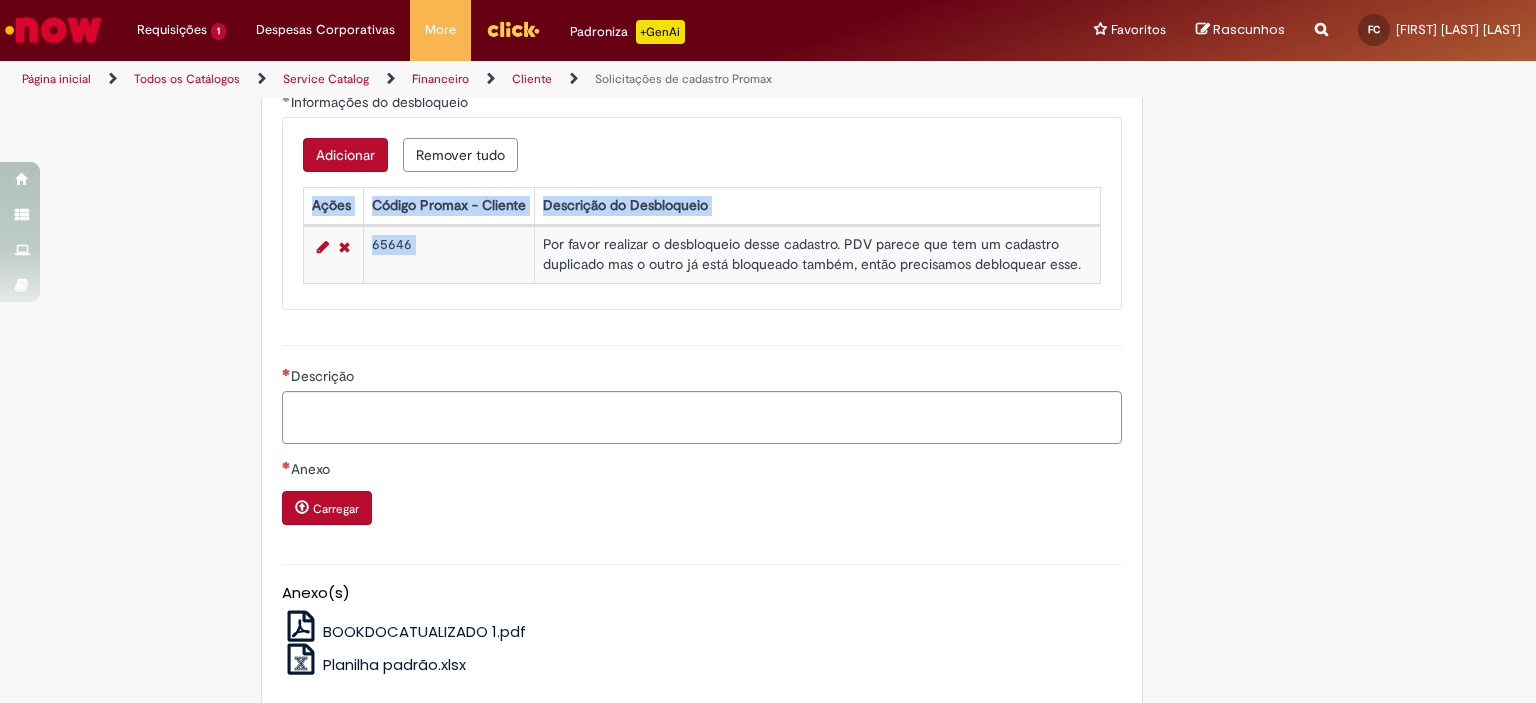 drag, startPoint x: 535, startPoint y: 238, endPoint x: 1092, endPoint y: 280, distance: 558.58124 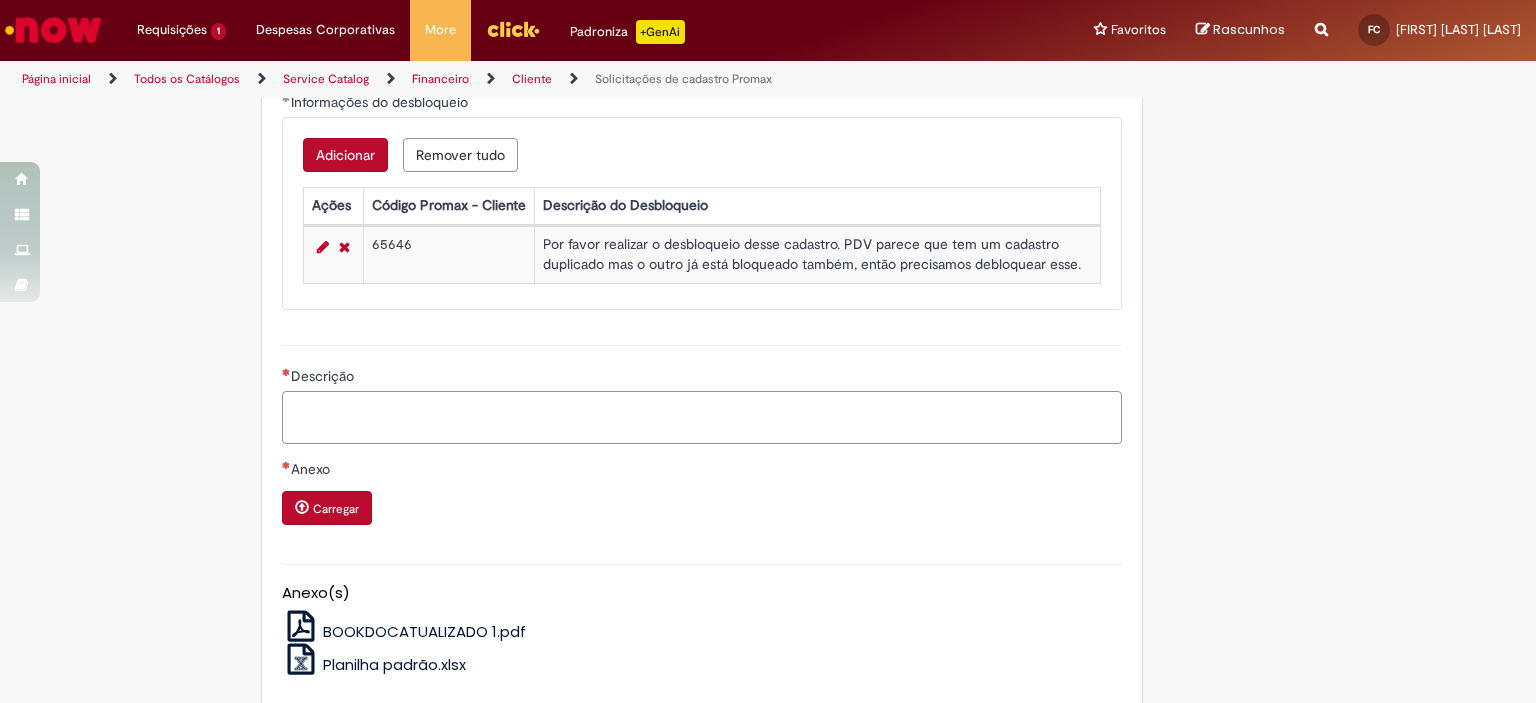 click on "Descrição" at bounding box center [702, 418] 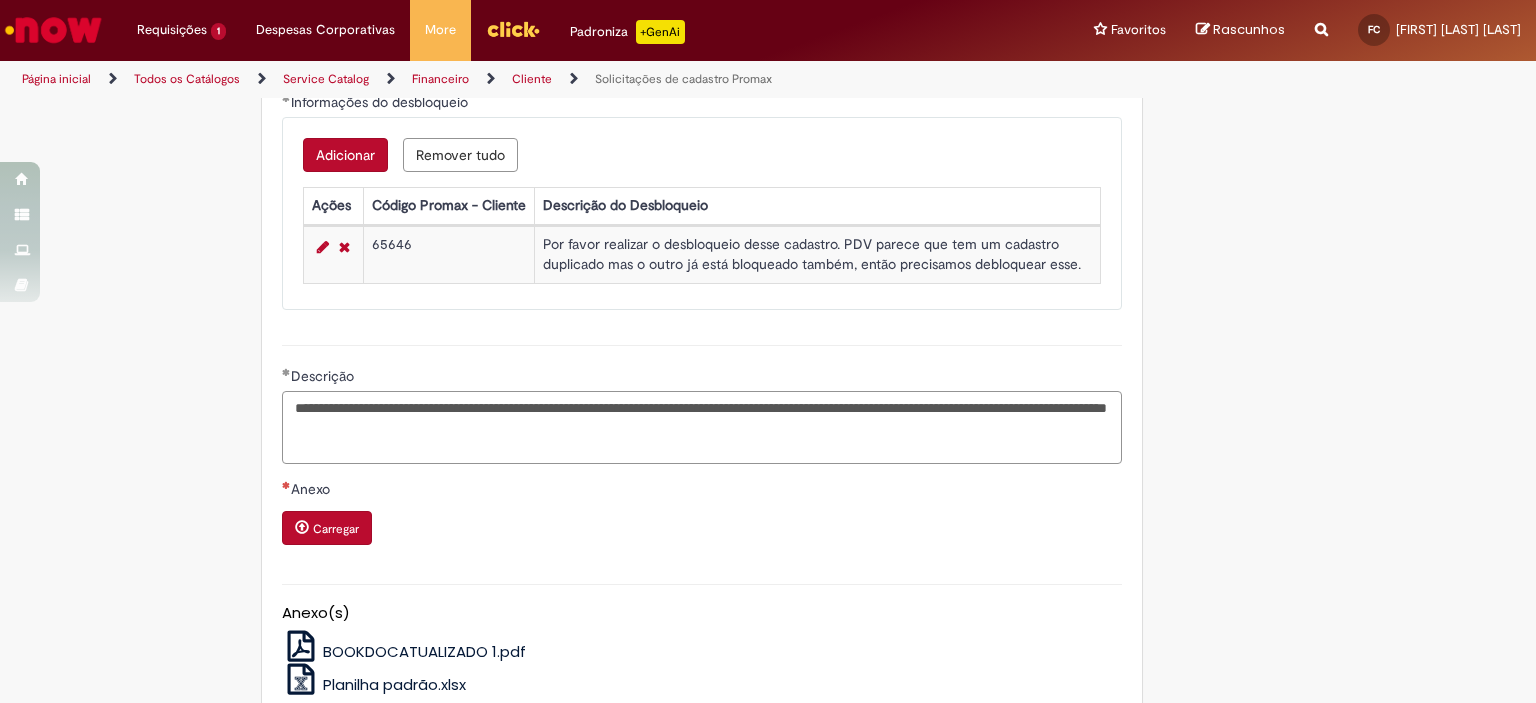 scroll, scrollTop: 1485, scrollLeft: 0, axis: vertical 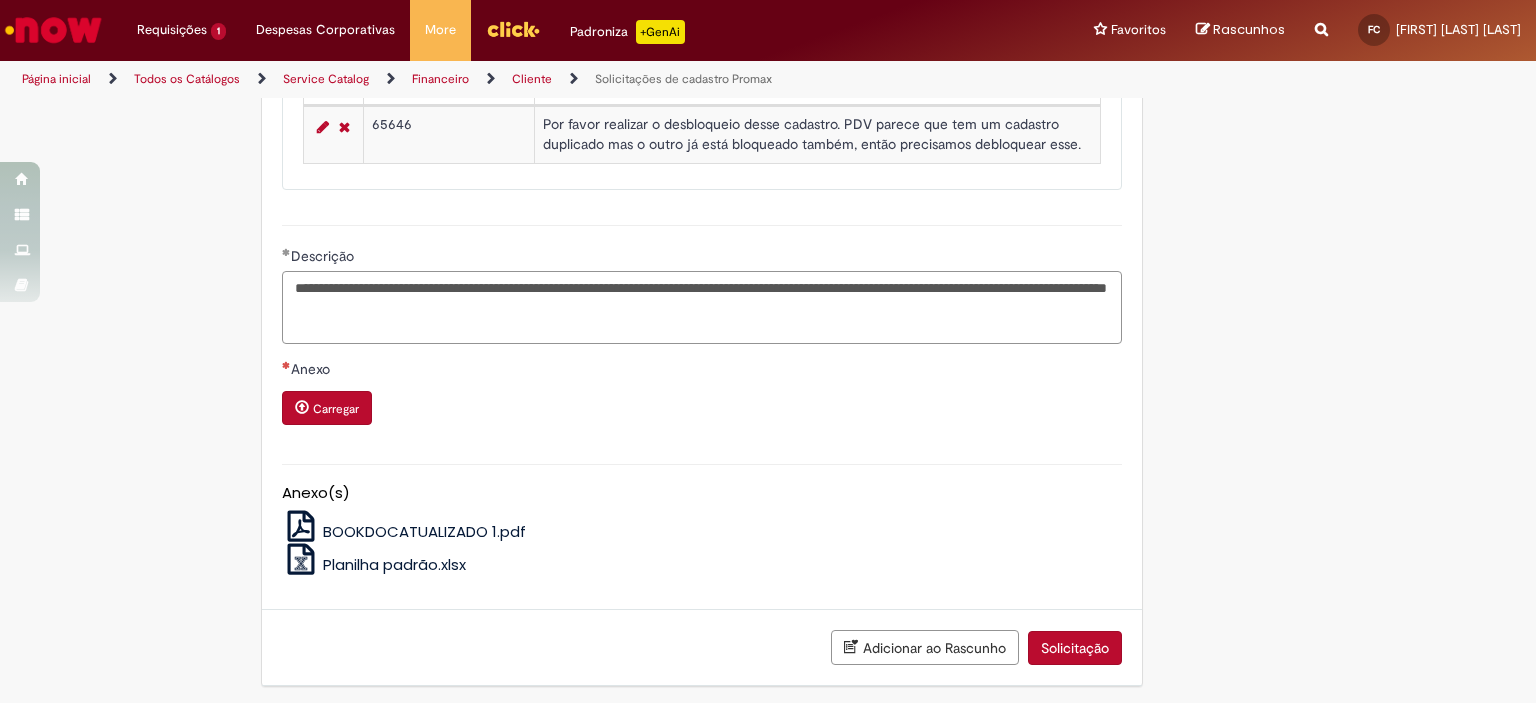 type on "**********" 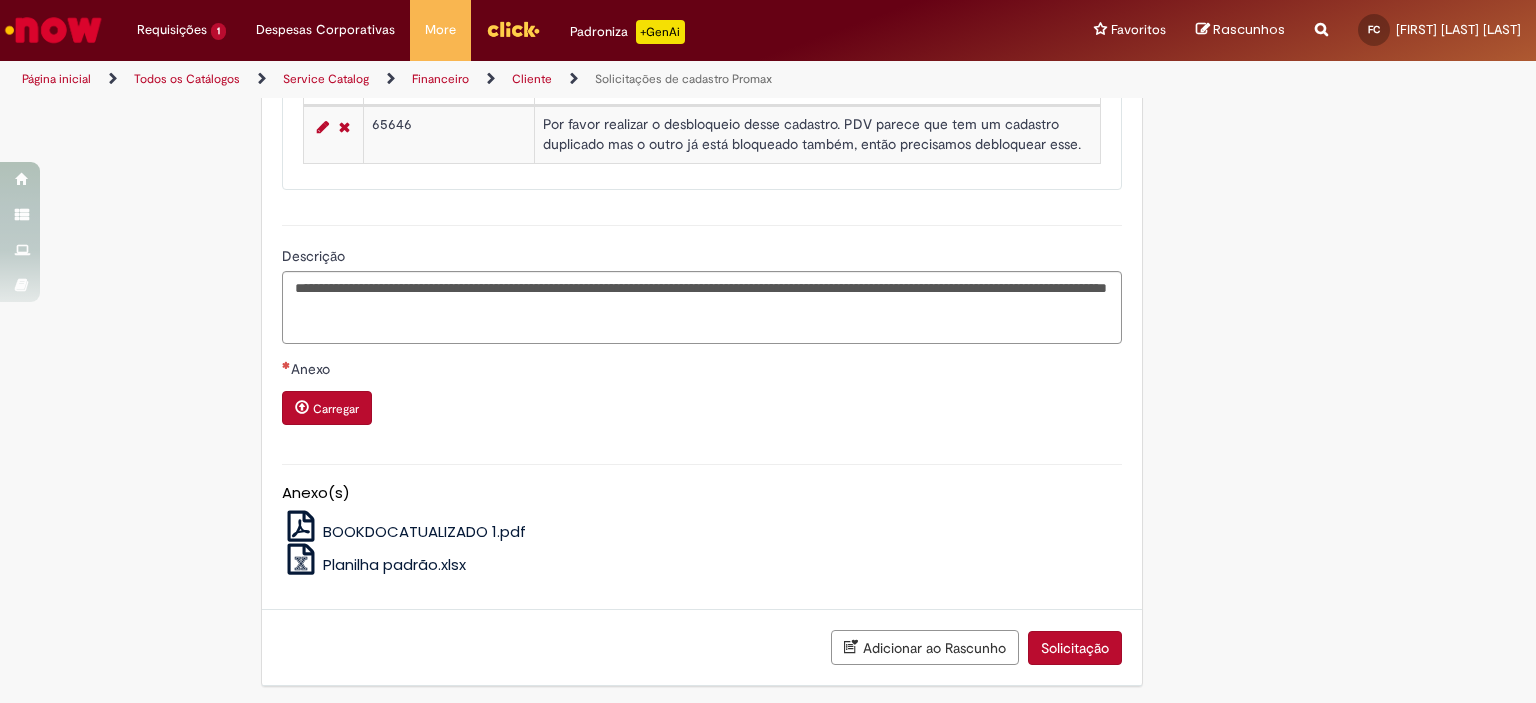 click on "Tire dúvidas com LupiAssist    +GenAI
Oi! Eu sou LupiAssist, uma Inteligência Artificial Generativa em constante aprendizado   Meu conteúdo é monitorado para trazer uma melhor experiência
Dúvidas comuns:
Só mais um instante, estou consultando nossas bases de conhecimento  e escrevendo a melhor resposta pra você!
Title
Lorem ipsum dolor sit amet    Fazer uma nova pergunta
Gerei esta resposta utilizando IA Generativa em conjunto com os nossos padrões. Em caso de divergência, os documentos oficiais prevalecerão.
Saiba mais em:
Ou ligue para:
E aí, te ajudei?
Sim, obrigado!" at bounding box center [768, -338] 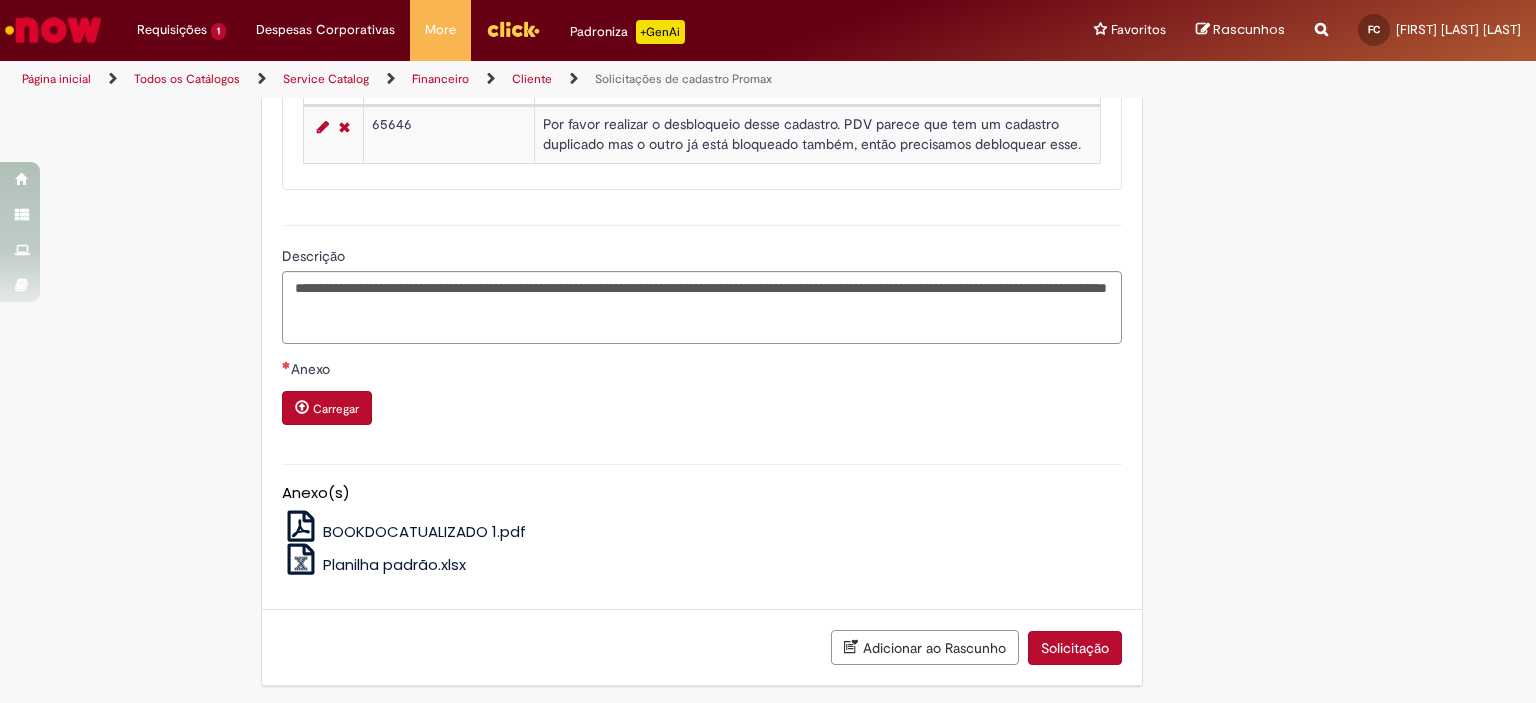 click at bounding box center [302, 407] 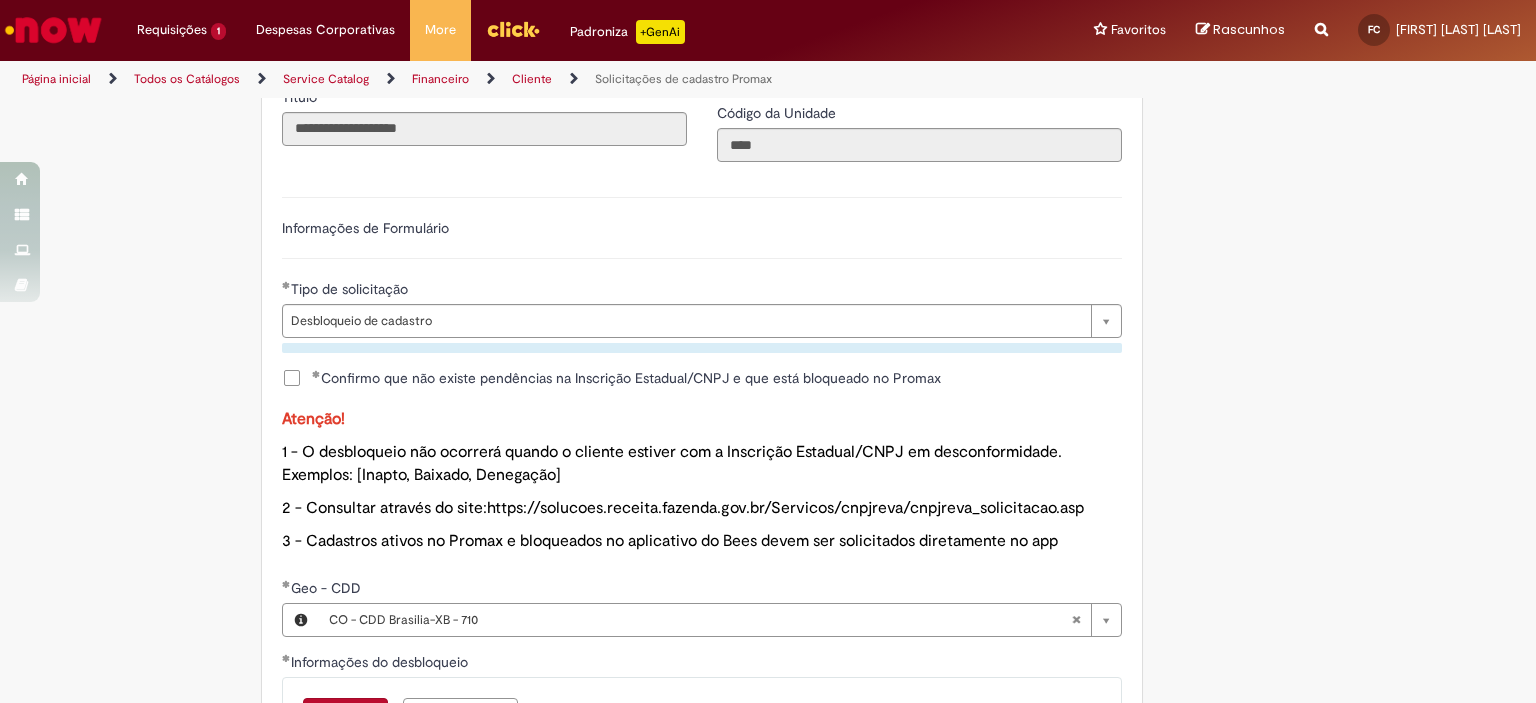 scroll, scrollTop: 1505, scrollLeft: 0, axis: vertical 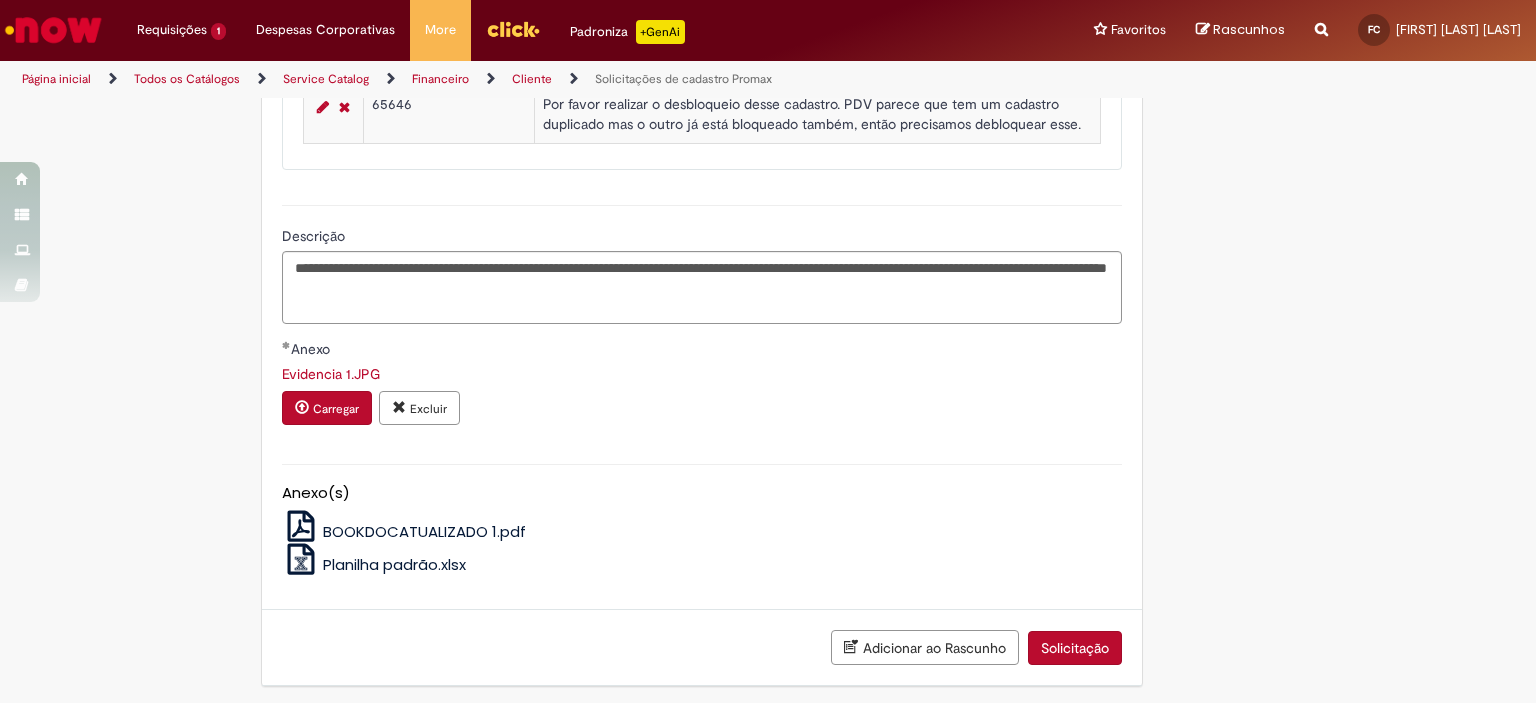 click on "Solicitação" at bounding box center [1075, 648] 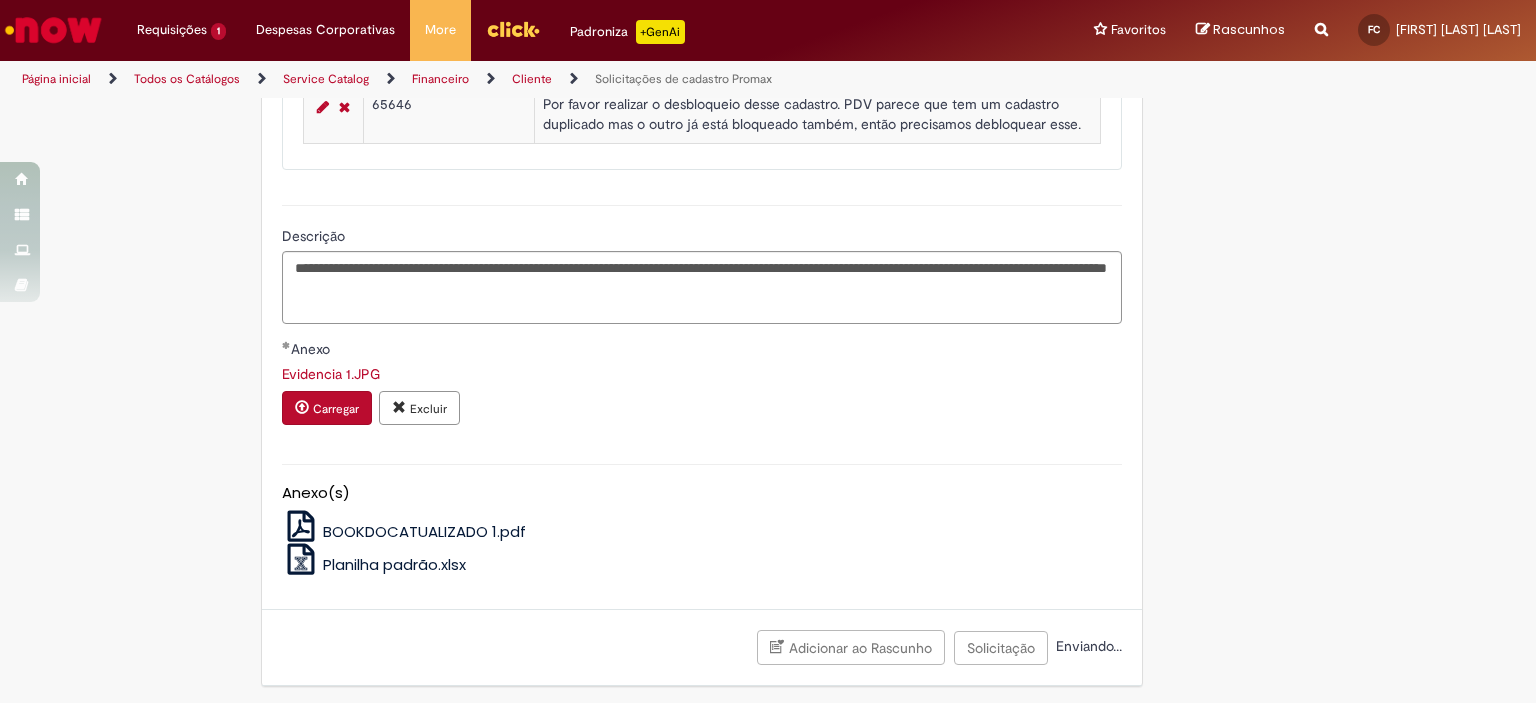 scroll, scrollTop: 384, scrollLeft: 0, axis: vertical 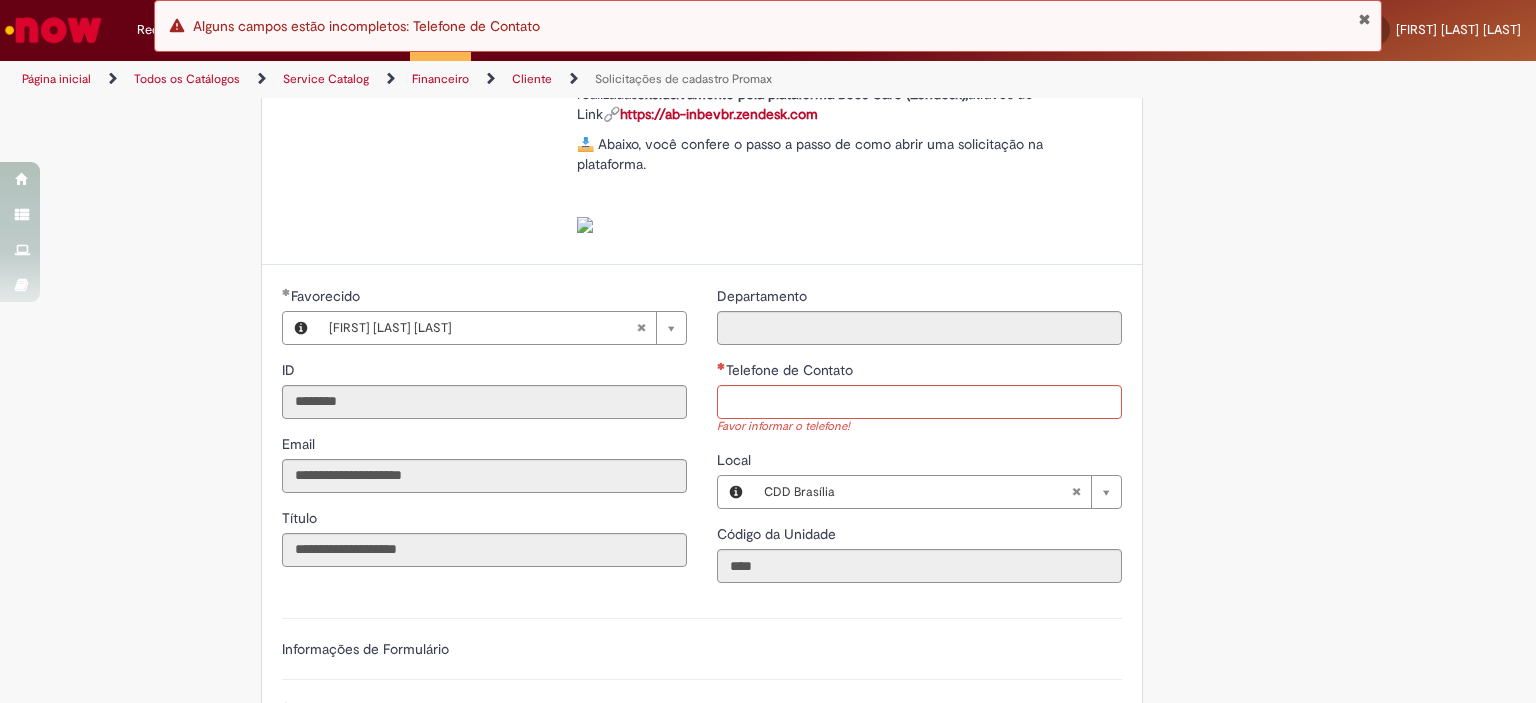 click on "Telefone de Contato" at bounding box center [919, 372] 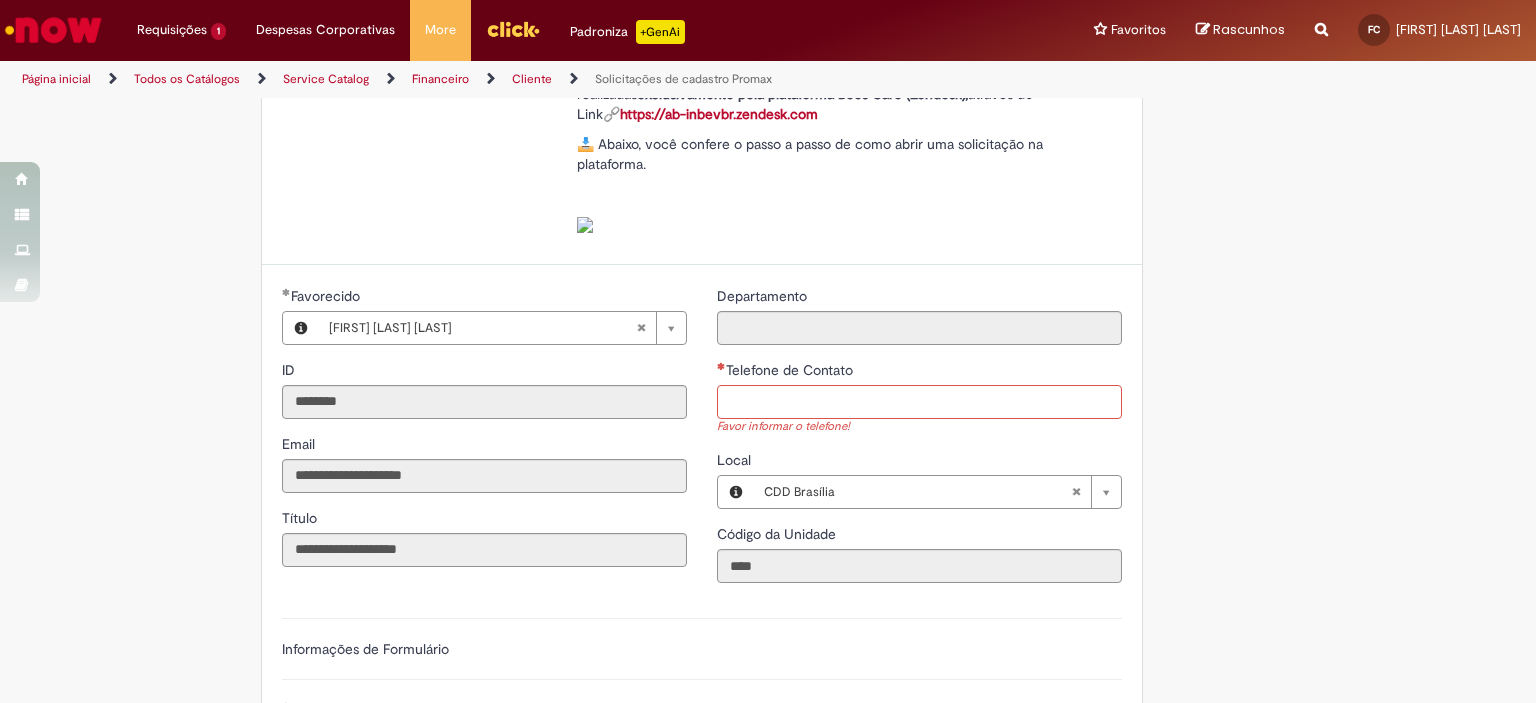 click on "Telefone de Contato" at bounding box center [919, 402] 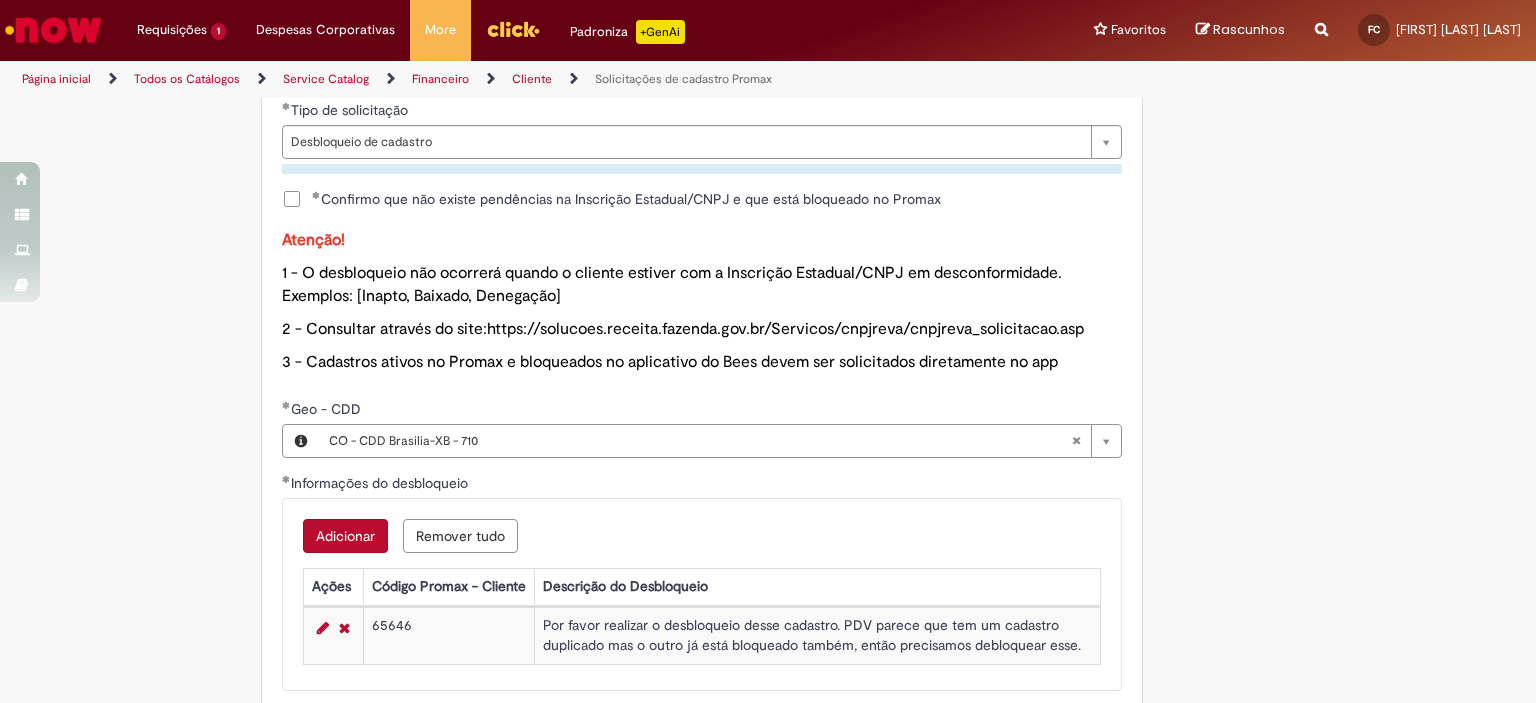scroll, scrollTop: 1505, scrollLeft: 0, axis: vertical 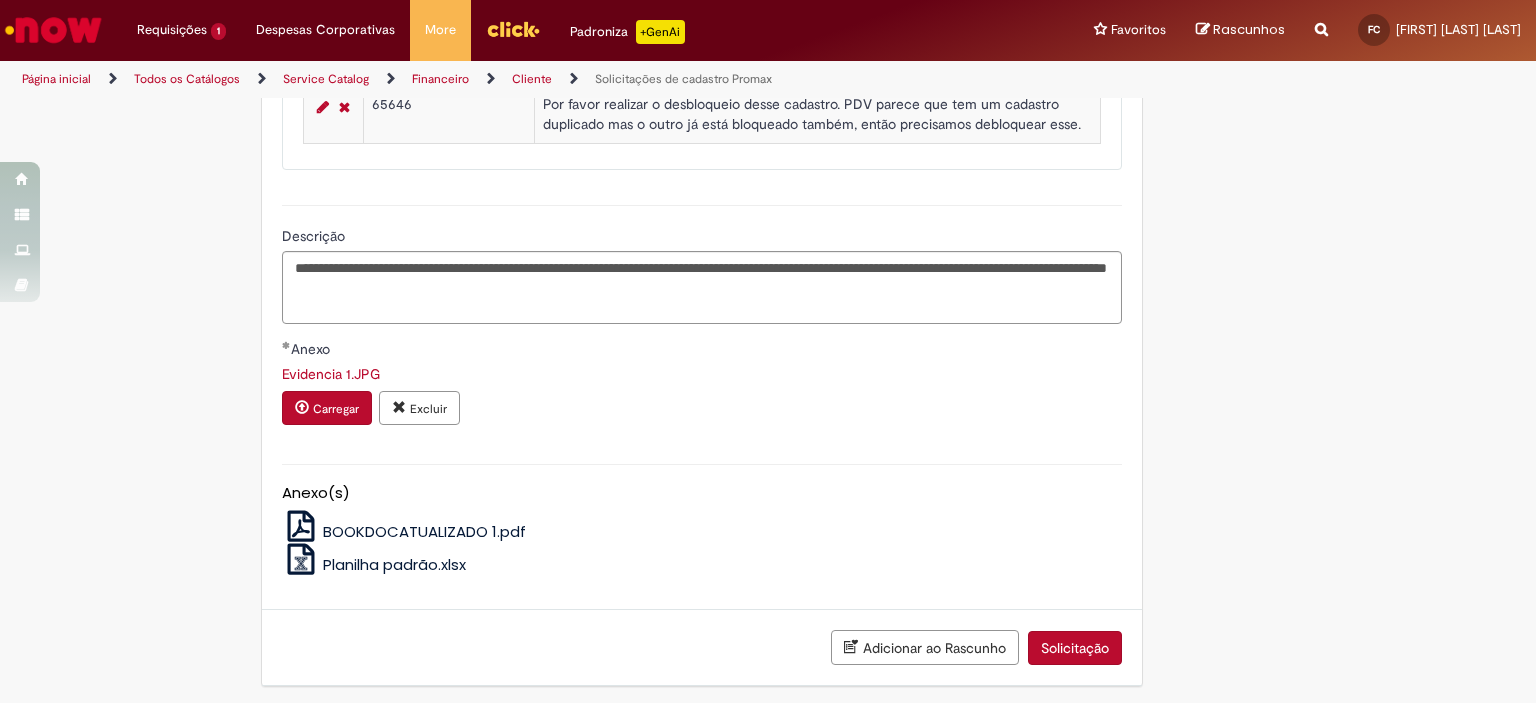 type on "**********" 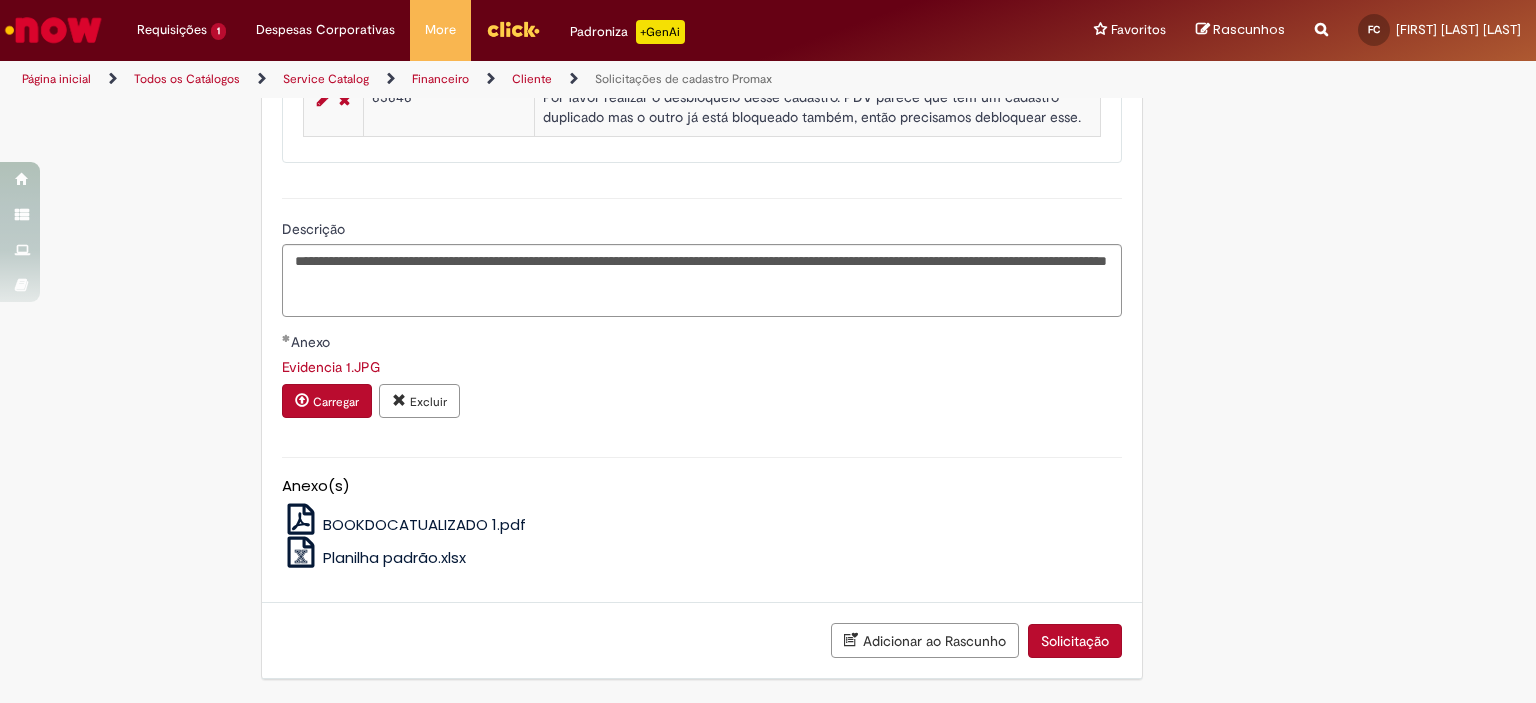 click on "Solicitação" at bounding box center (1075, 641) 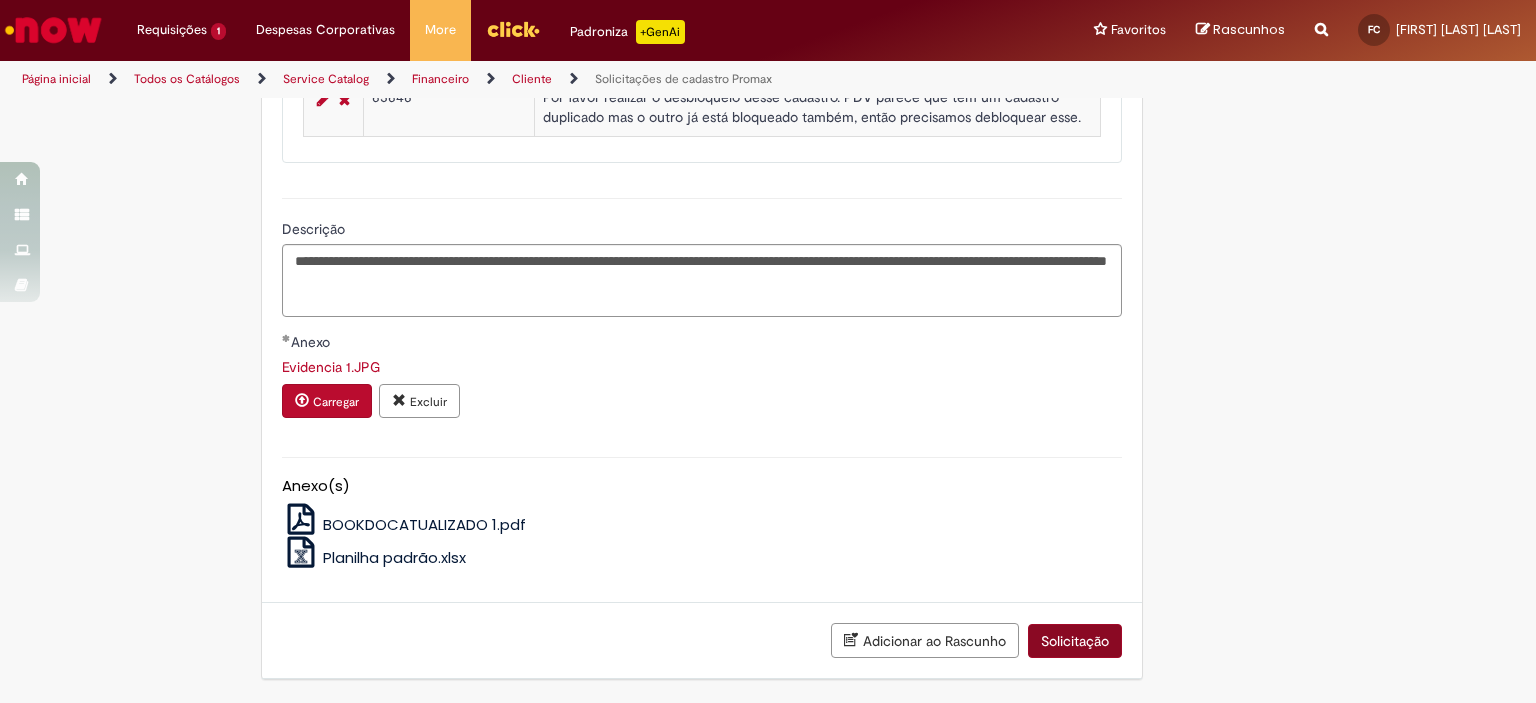 scroll, scrollTop: 1488, scrollLeft: 0, axis: vertical 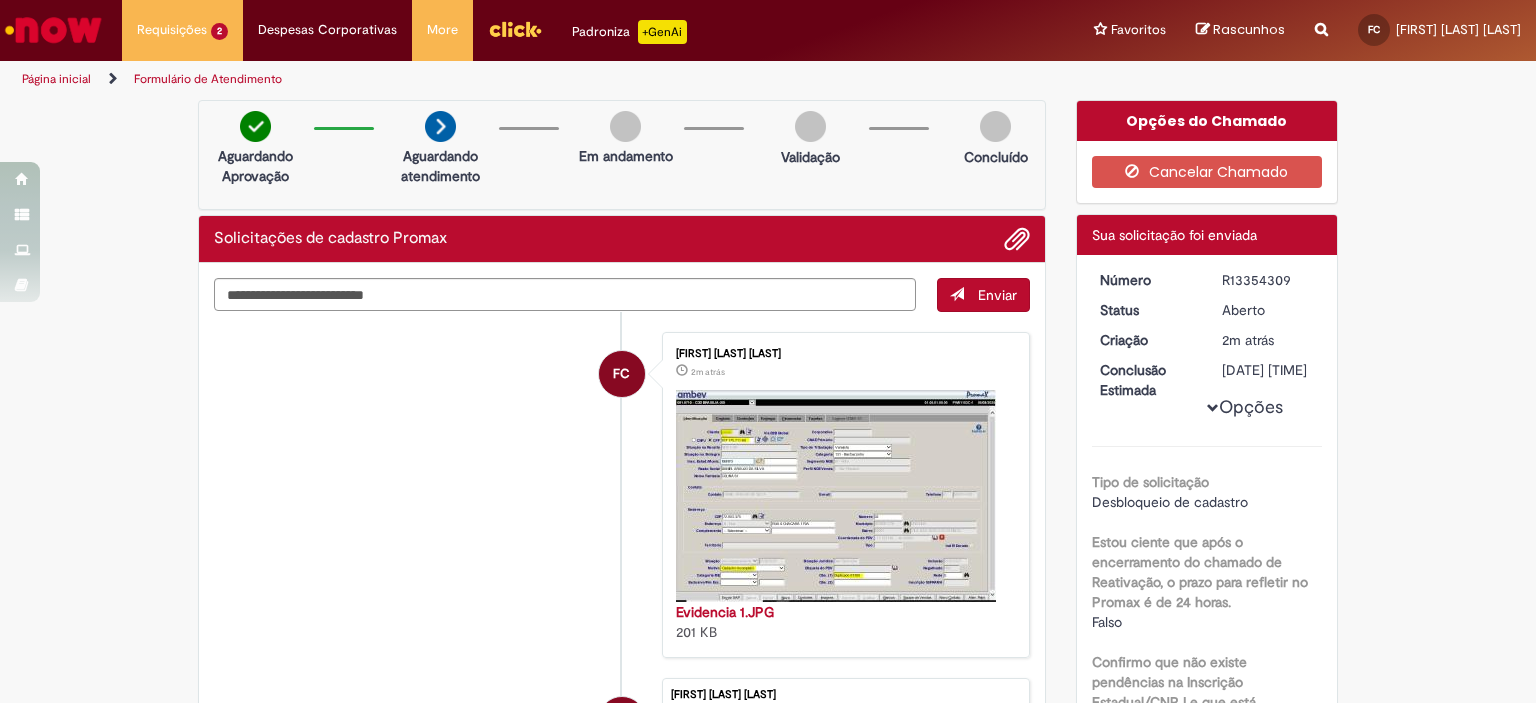 click on "R13354309" at bounding box center [1268, 280] 